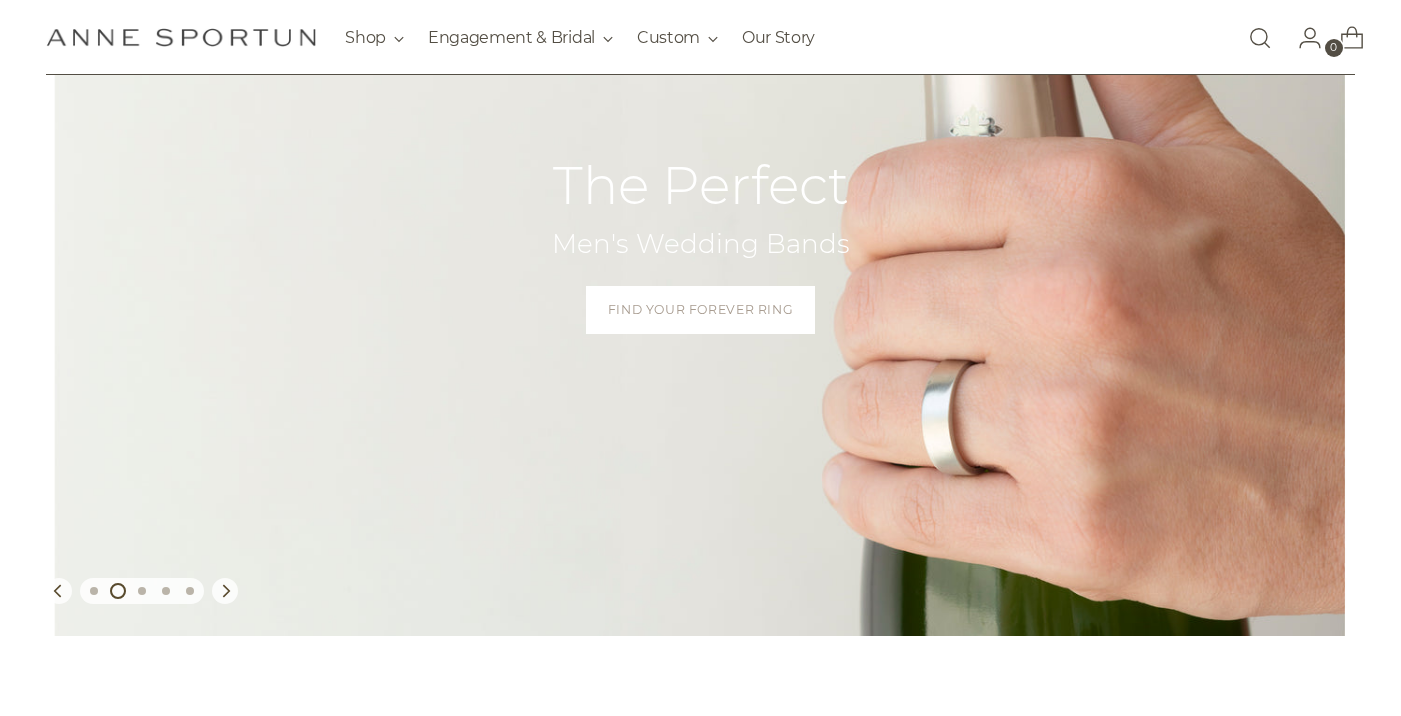 scroll, scrollTop: 0, scrollLeft: 0, axis: both 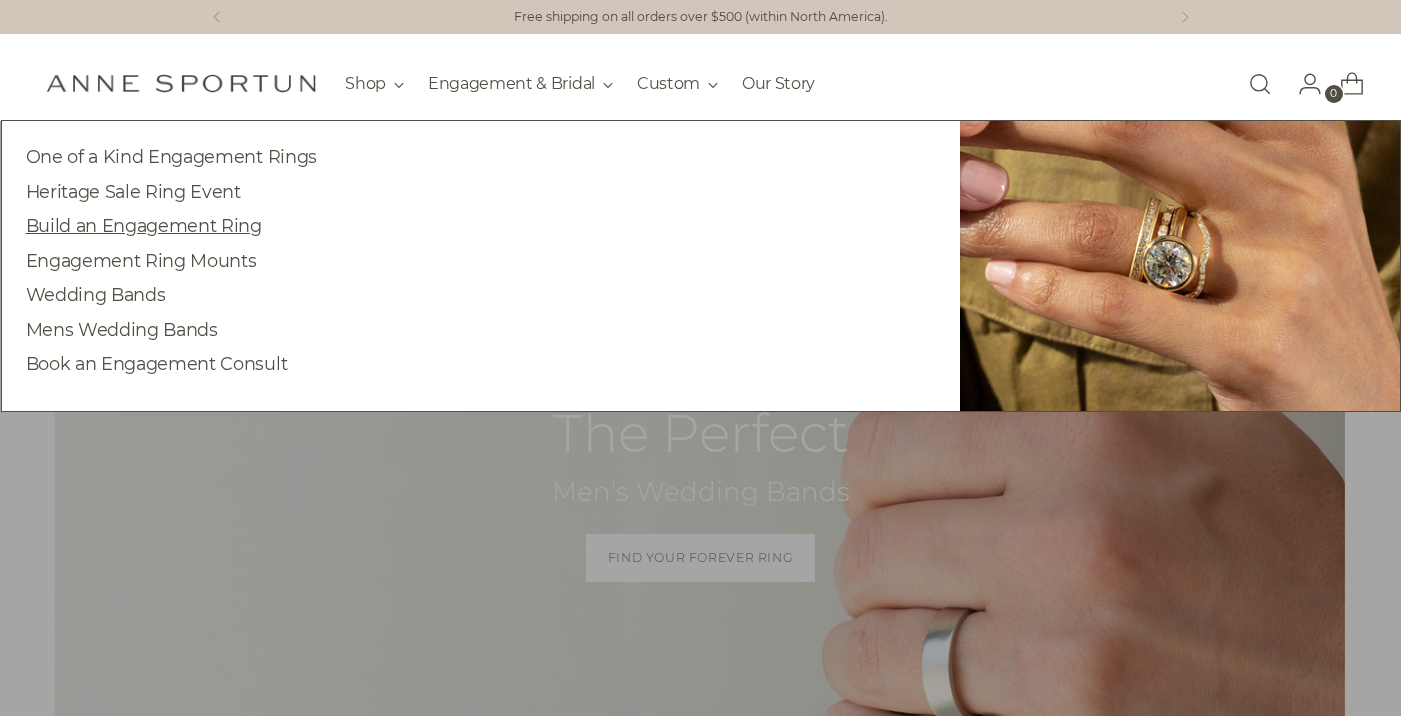 click on "Build an Engagement Ring" at bounding box center (144, 225) 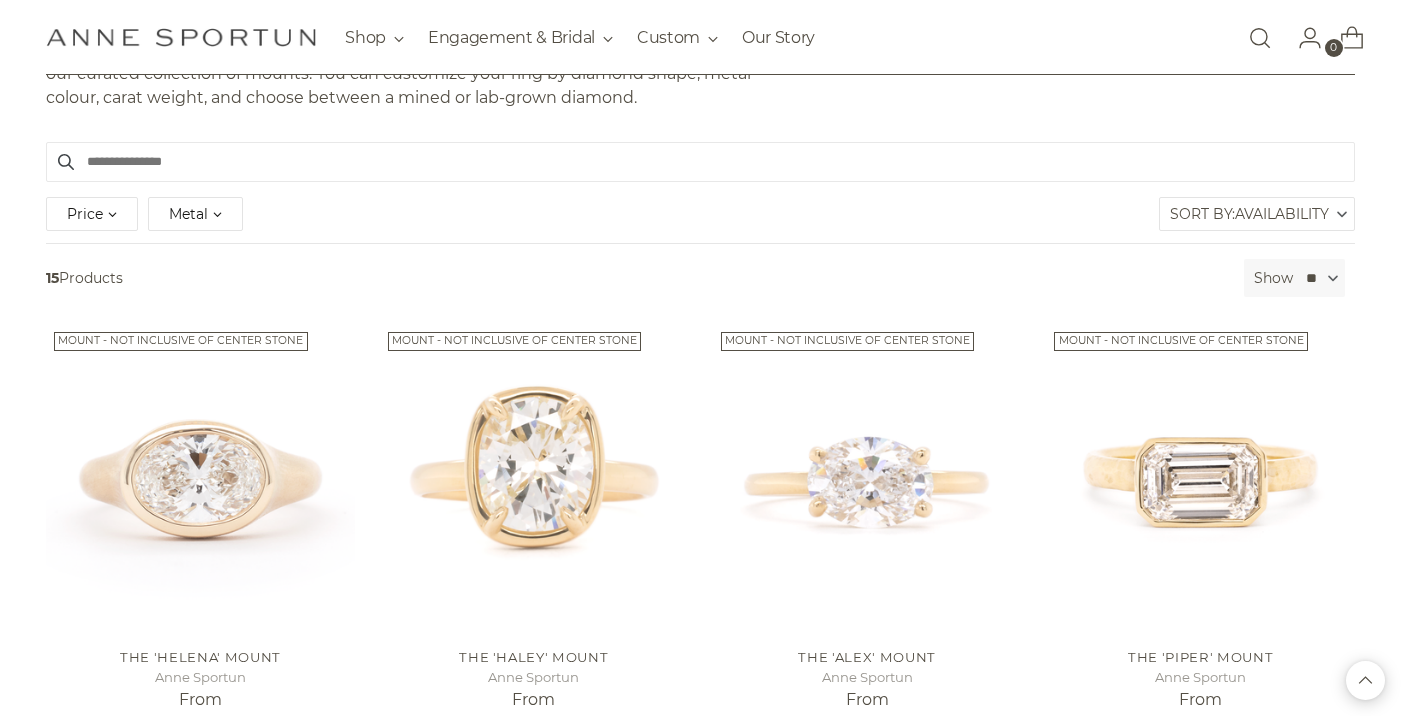 scroll, scrollTop: 0, scrollLeft: 0, axis: both 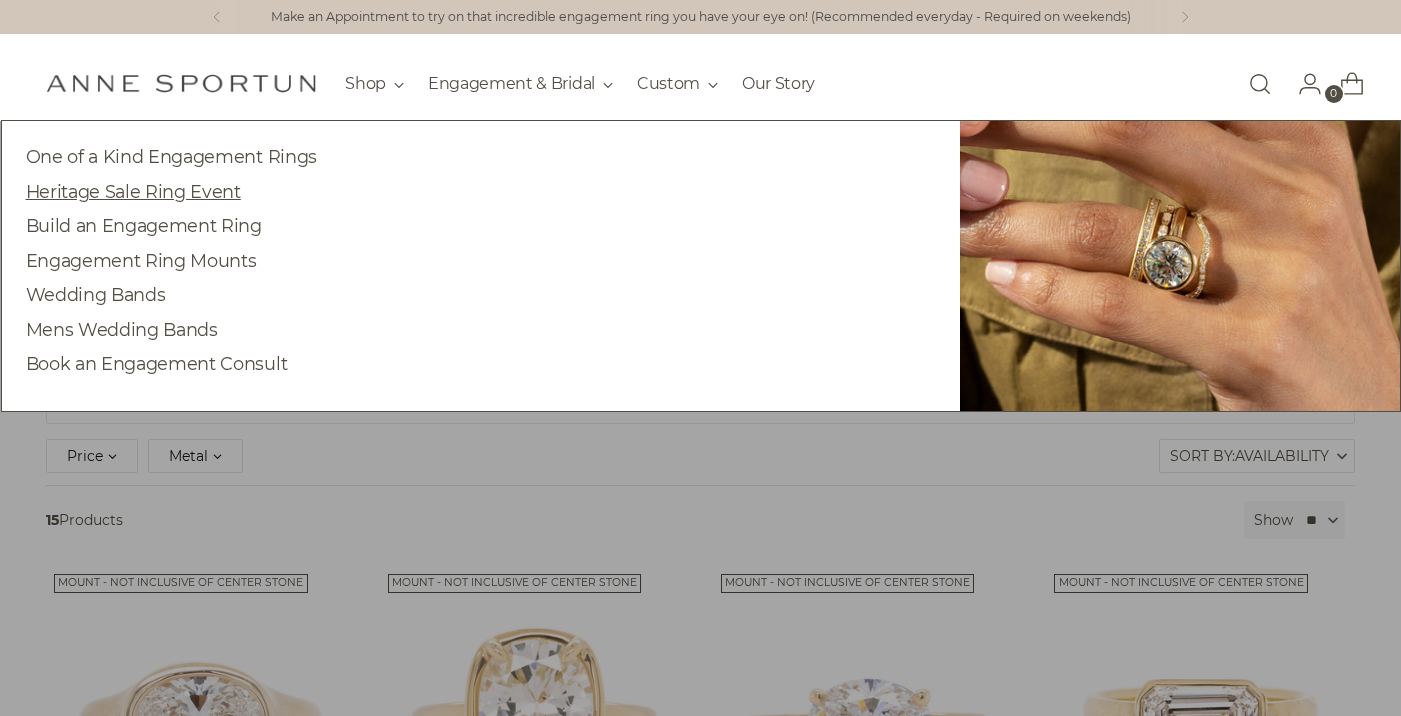 click on "Heritage Sale Ring Event" at bounding box center (133, 191) 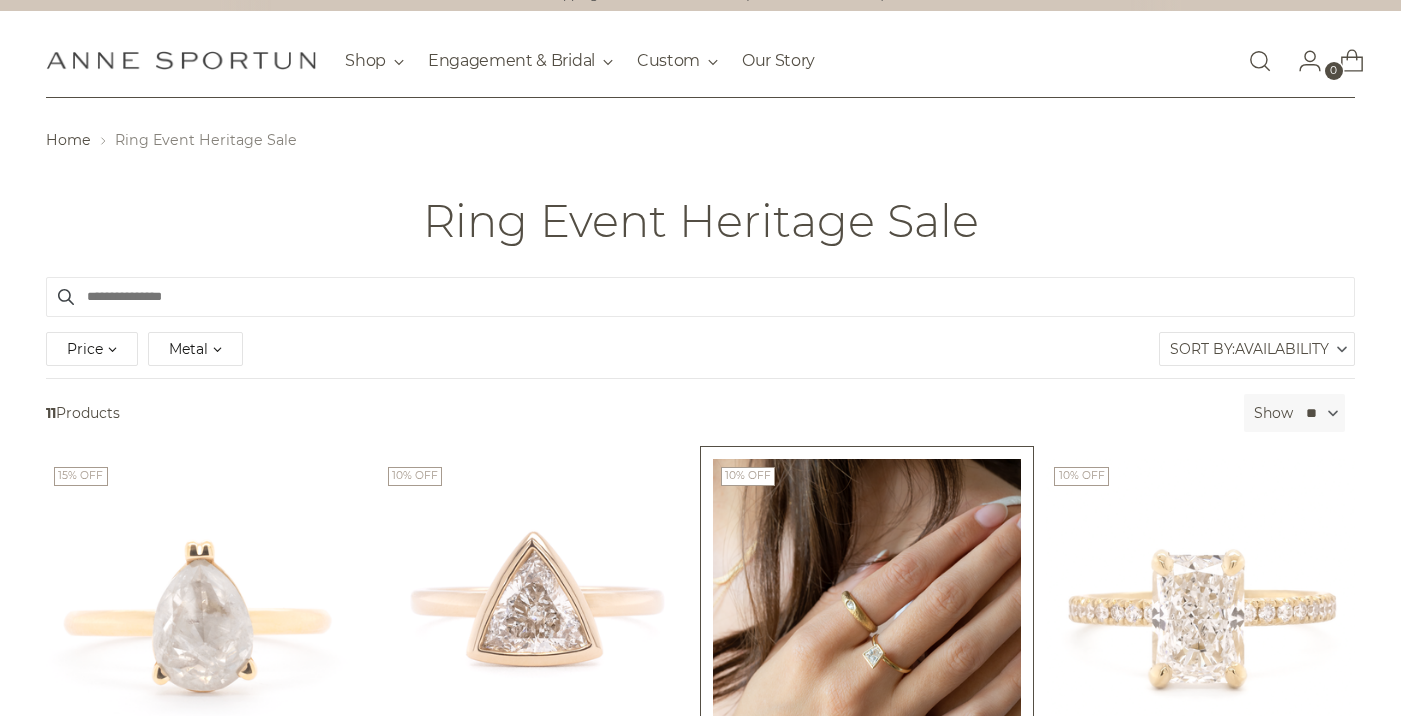 scroll, scrollTop: 0, scrollLeft: 0, axis: both 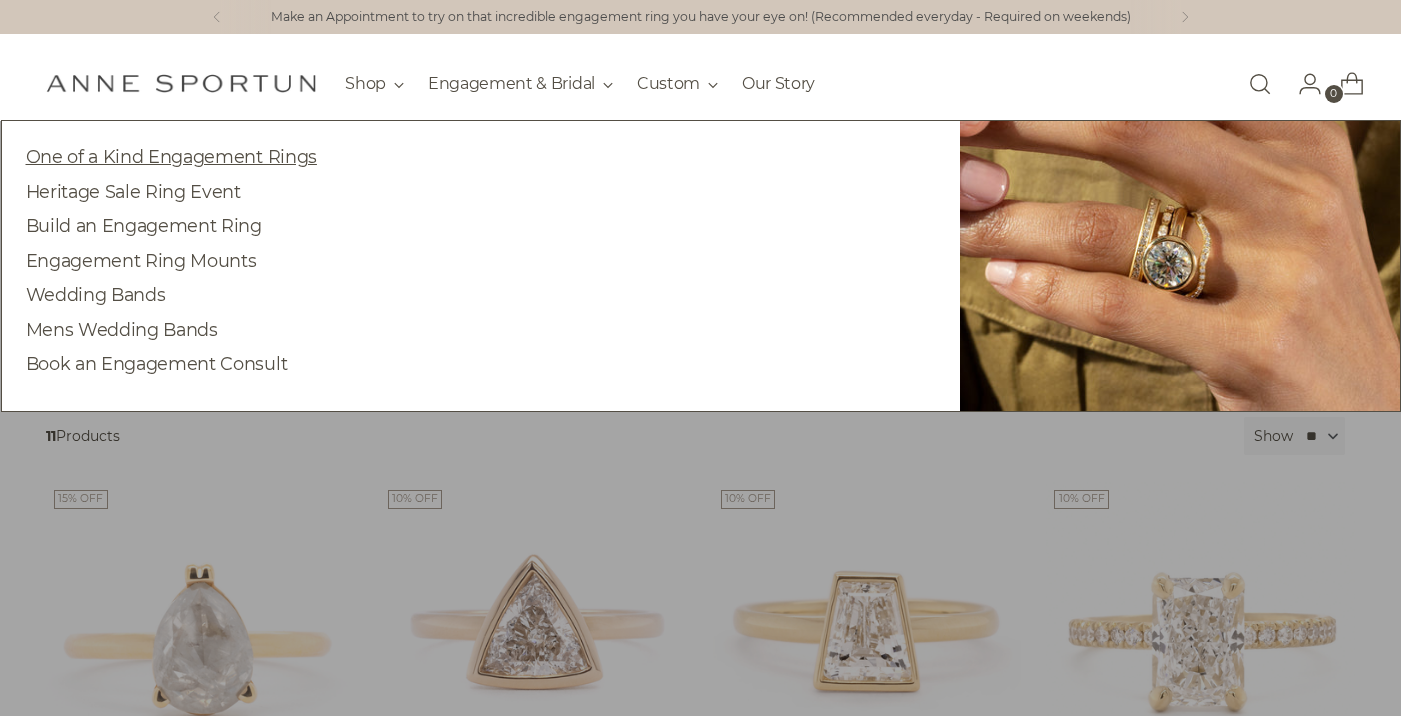 click on "One of a Kind Engagement Rings" at bounding box center (171, 156) 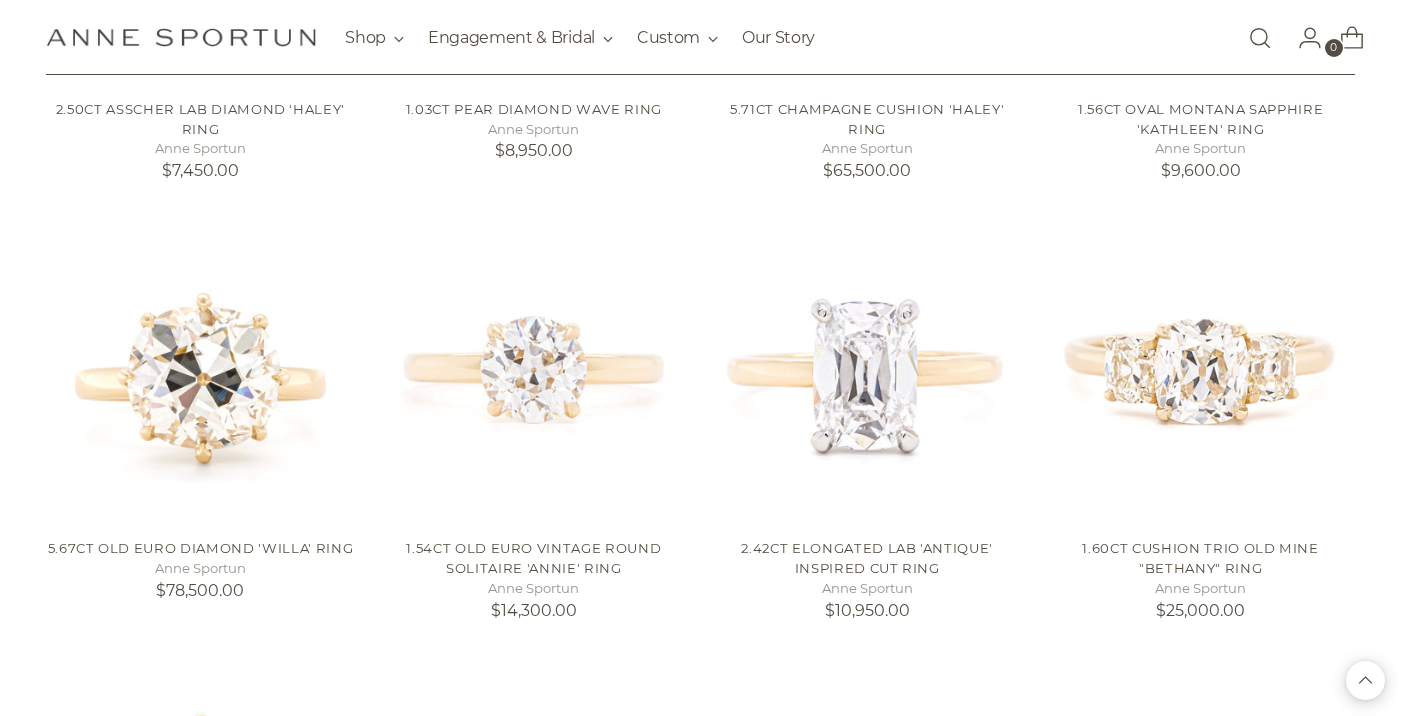 scroll, scrollTop: 1227, scrollLeft: 0, axis: vertical 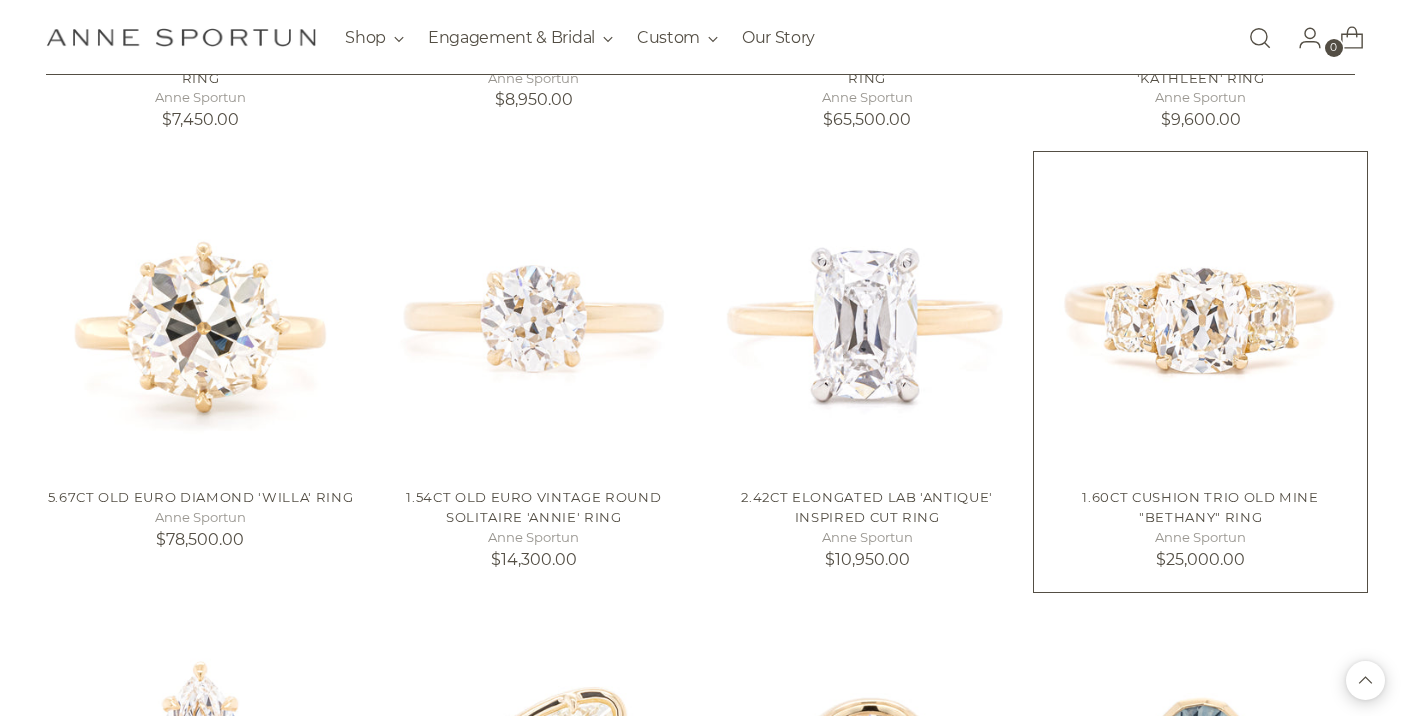 click at bounding box center (0, 0) 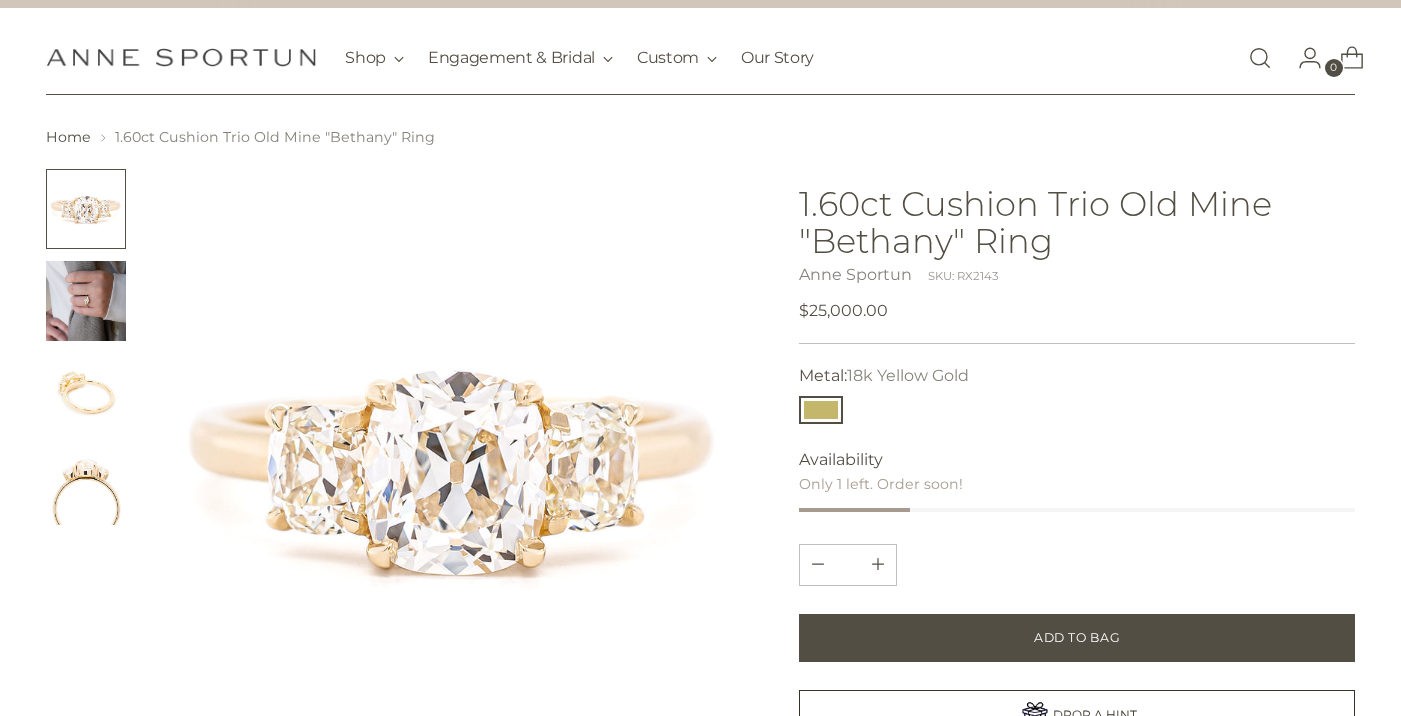 scroll, scrollTop: 29, scrollLeft: 0, axis: vertical 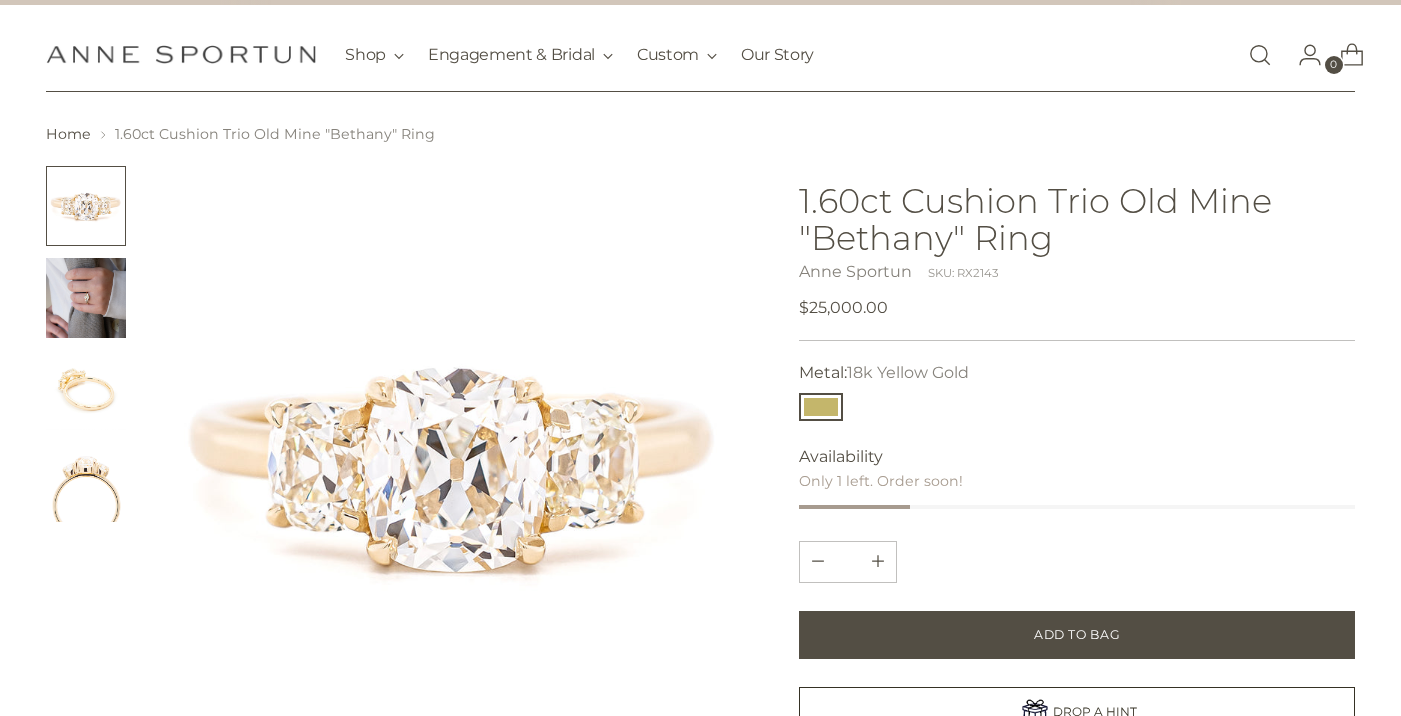 click at bounding box center [86, 298] 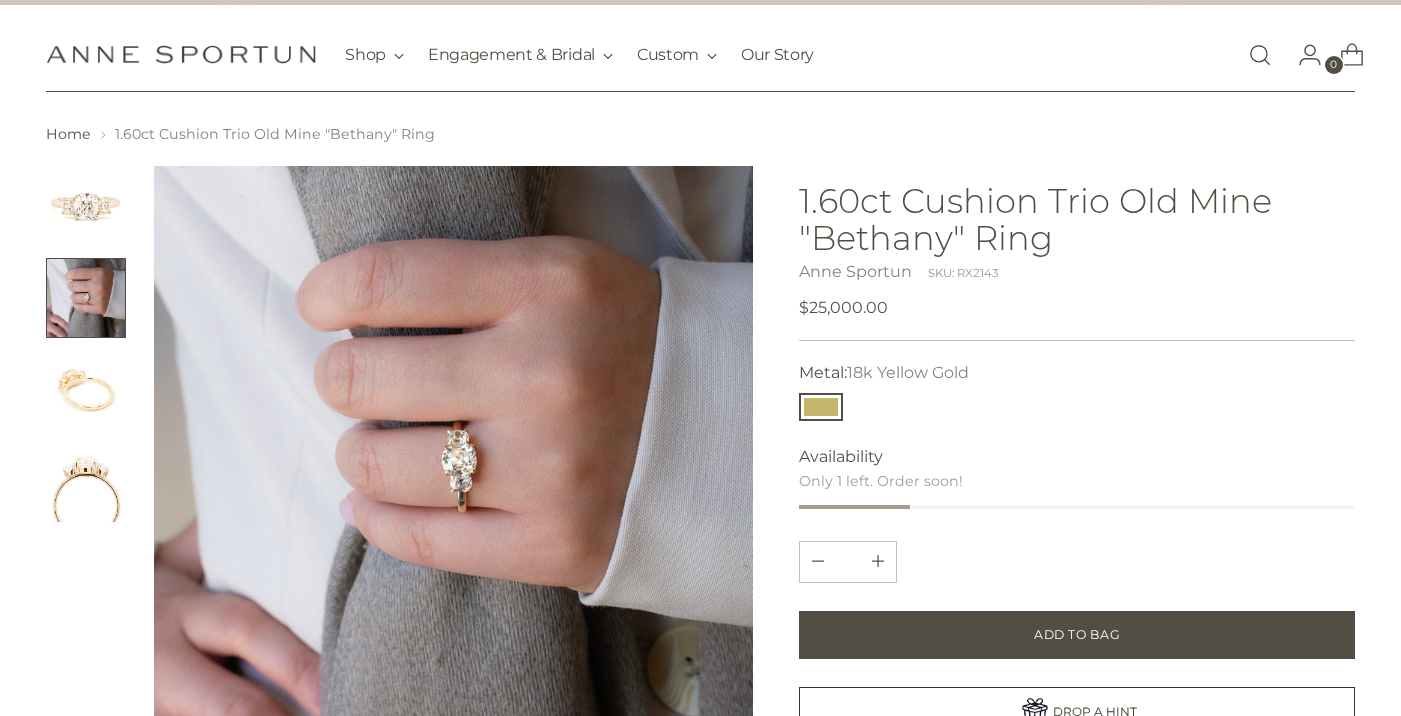 click at bounding box center [86, 390] 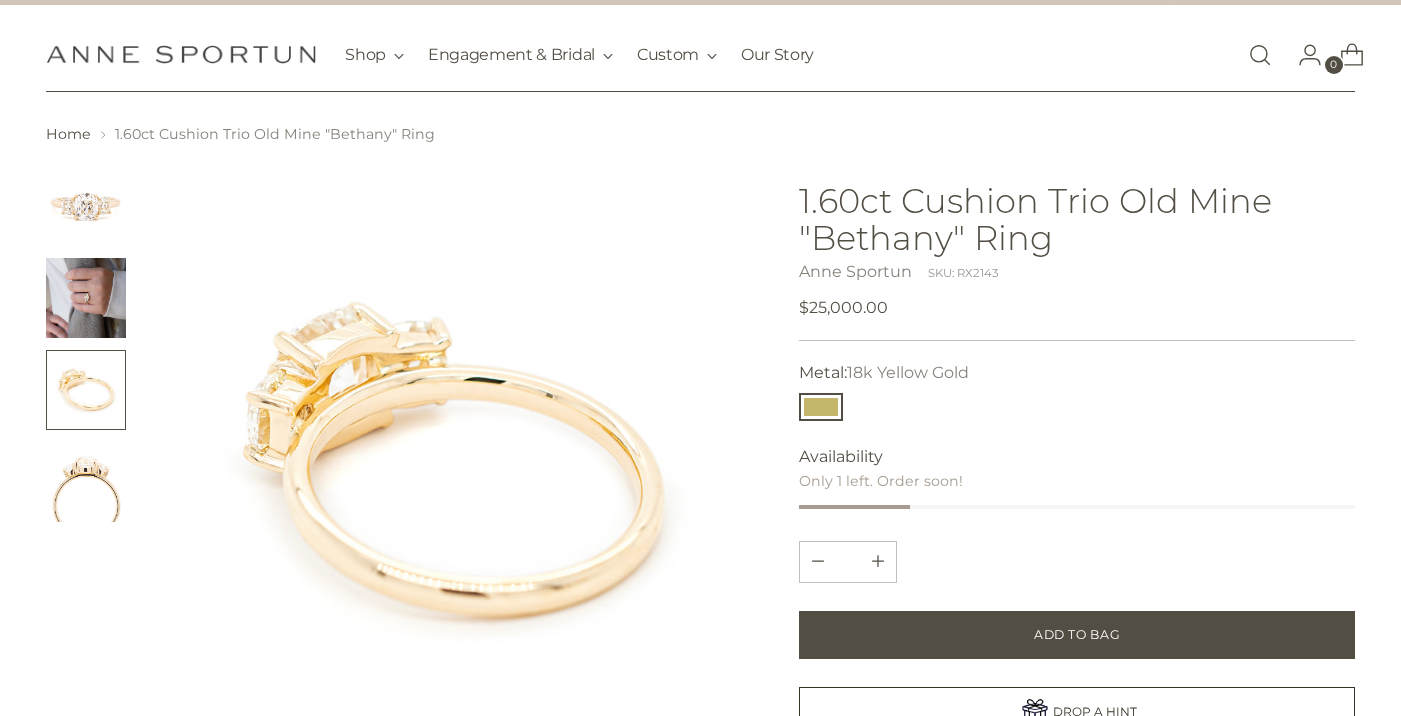 click at bounding box center (86, 465) 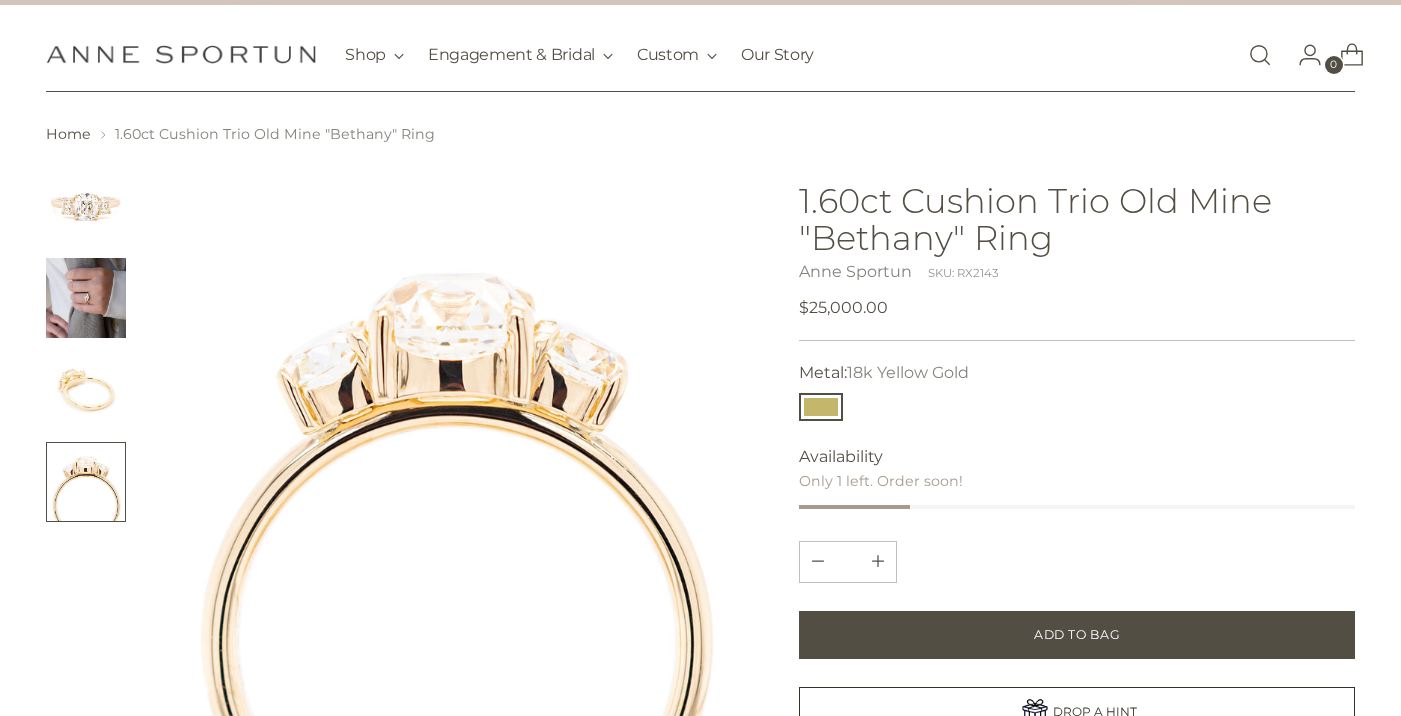 click at bounding box center (86, 390) 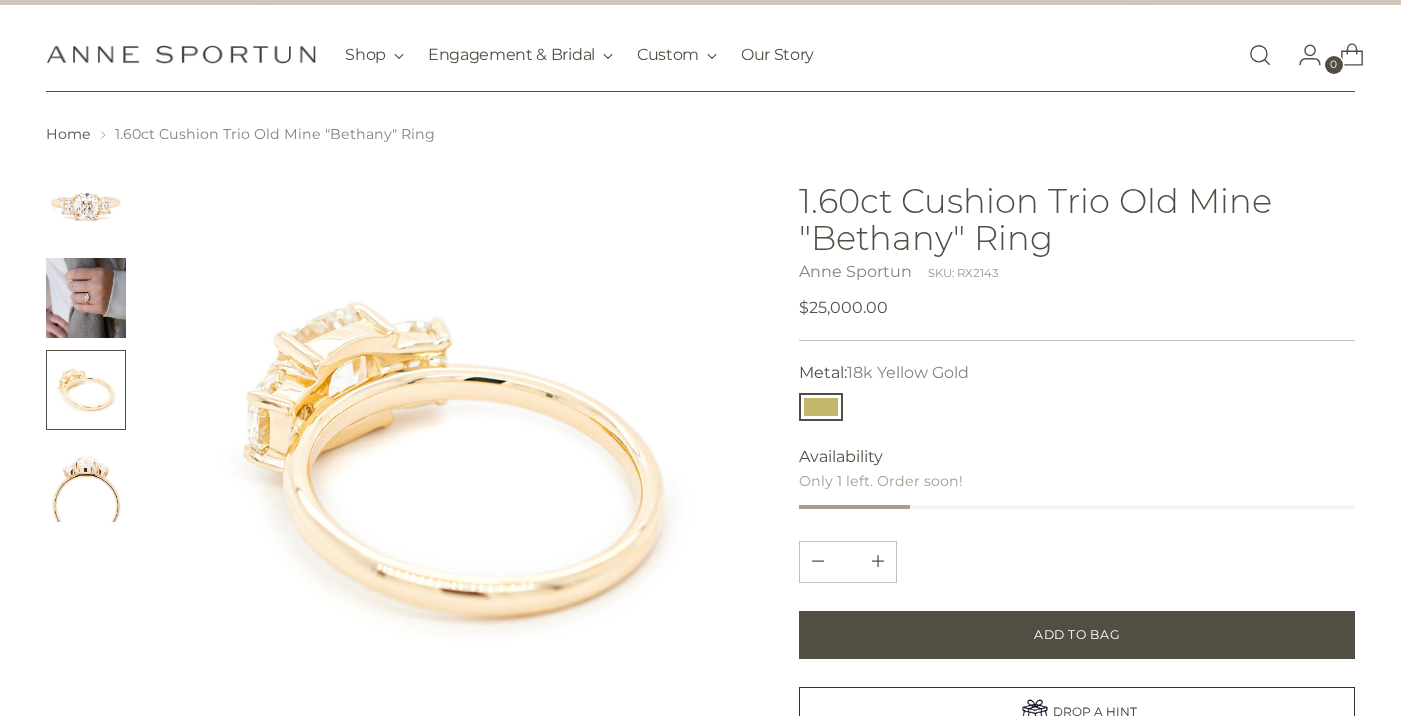 click at bounding box center (86, 344) 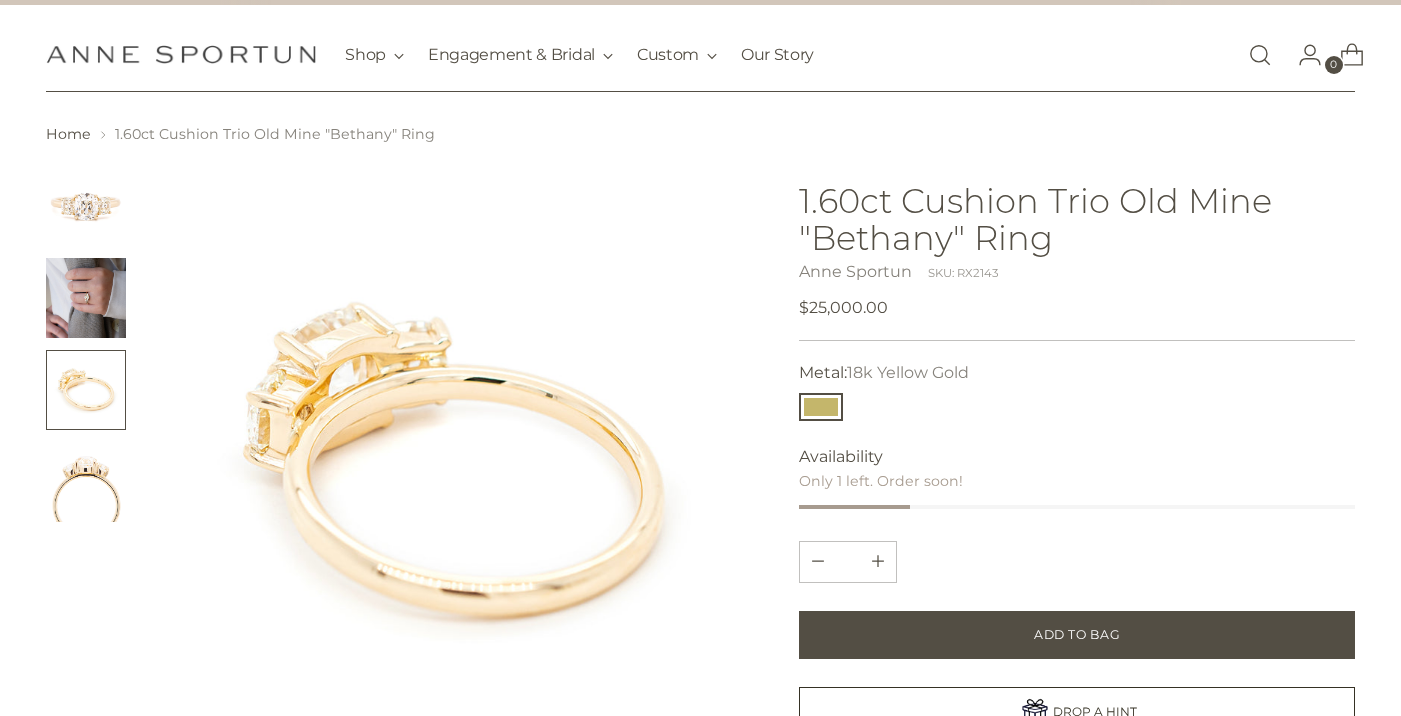 click at bounding box center [86, 206] 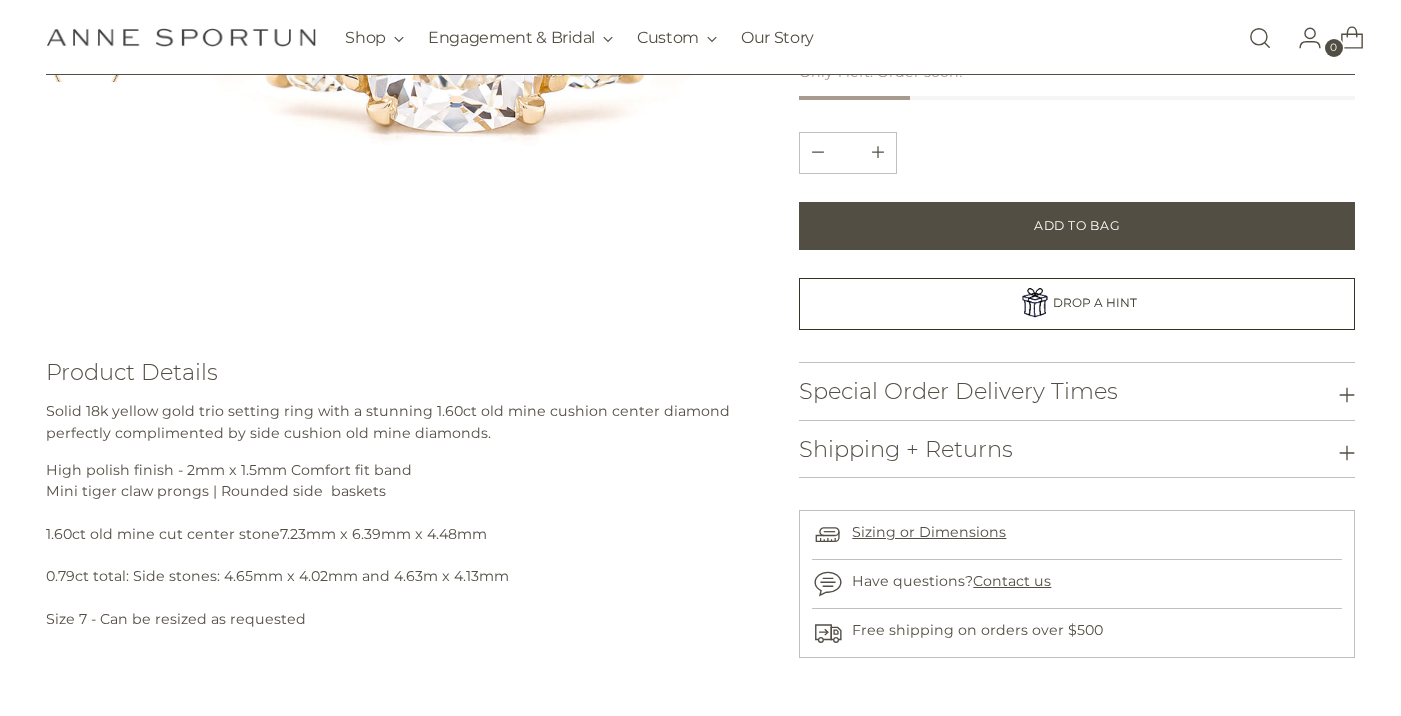 scroll, scrollTop: 522, scrollLeft: 0, axis: vertical 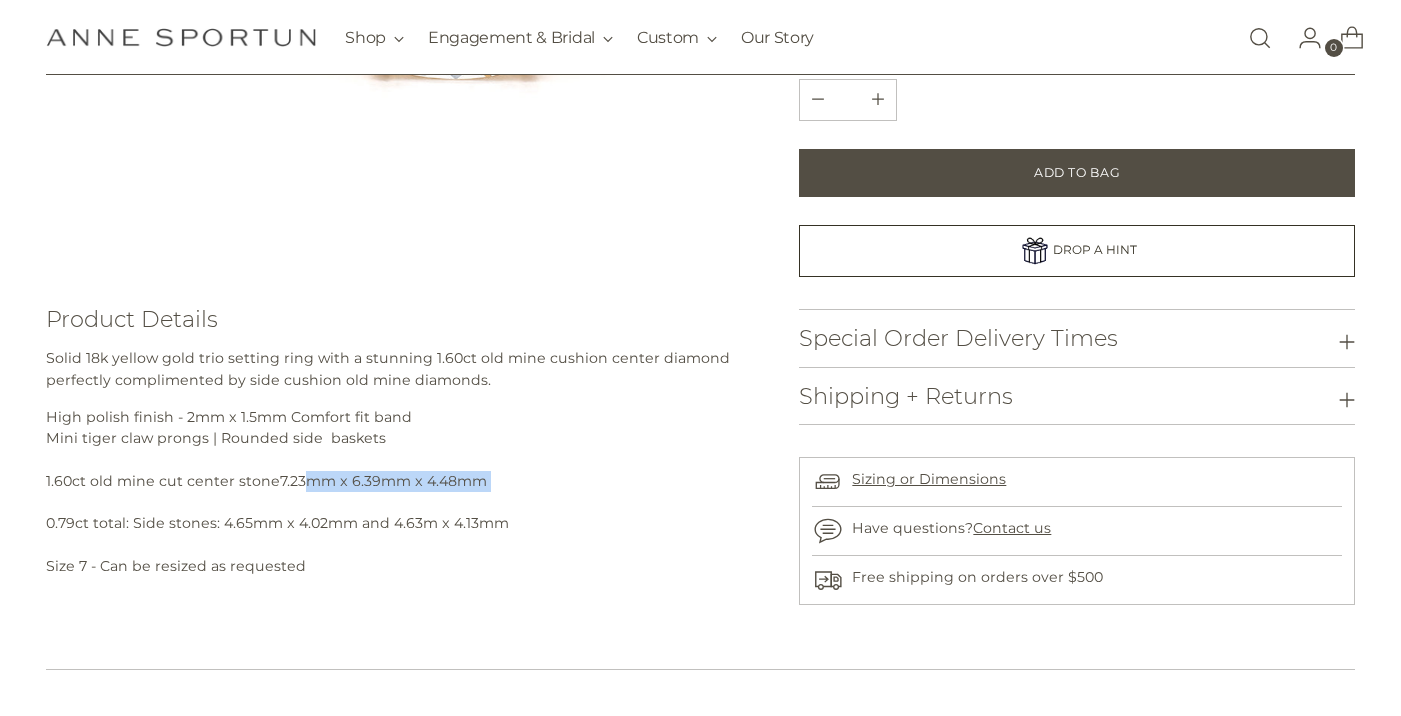 drag, startPoint x: 307, startPoint y: 478, endPoint x: 307, endPoint y: 514, distance: 36 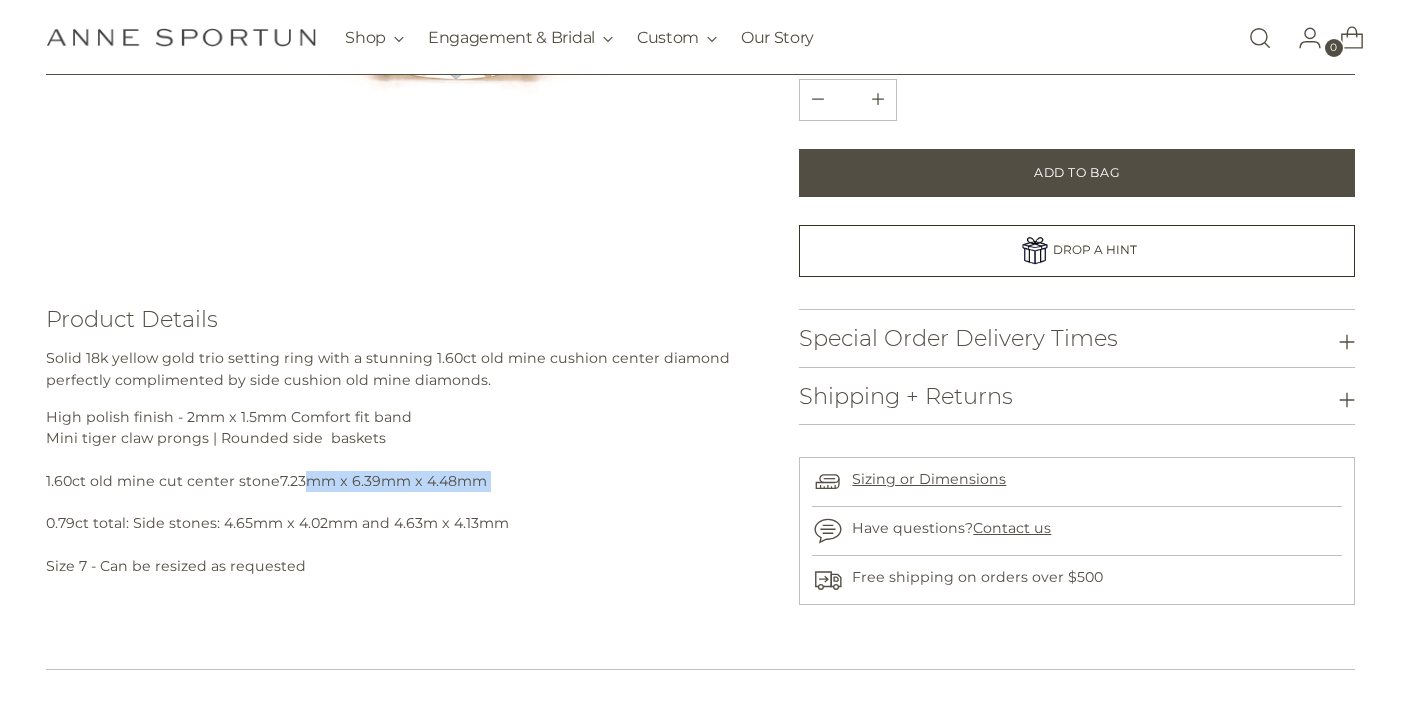 click on "High polish finish - 2mm x 1.5mm Comfort fit band Mini tiger claw prongs | Rounded side  baskets 1.60ct old mine cut center stone  7.23mm x 6.39mm x 4.48mm 0.79ct total: Side stones: 4.65mm x 4.02mm and 4.63m x 4.13mm Size 7 - Can be resized as requested" at bounding box center [399, 492] 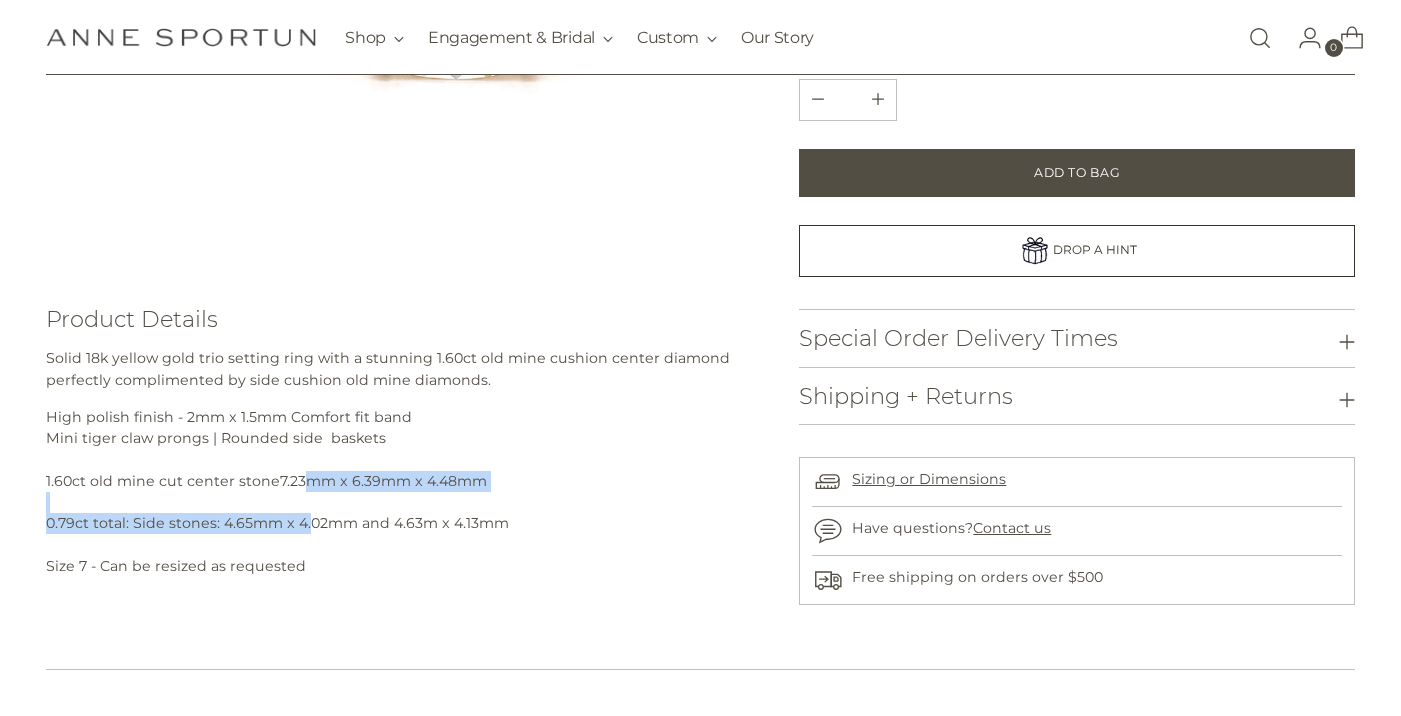 click on "High polish finish - 2mm x 1.5mm Comfort fit band Mini tiger claw prongs | Rounded side  baskets 1.60ct old mine cut center stone  7.23mm x 6.39mm x 4.48mm 0.79ct total: Side stones: 4.65mm x 4.02mm and 4.63m x 4.13mm Size 7 - Can be resized as requested" at bounding box center [399, 492] 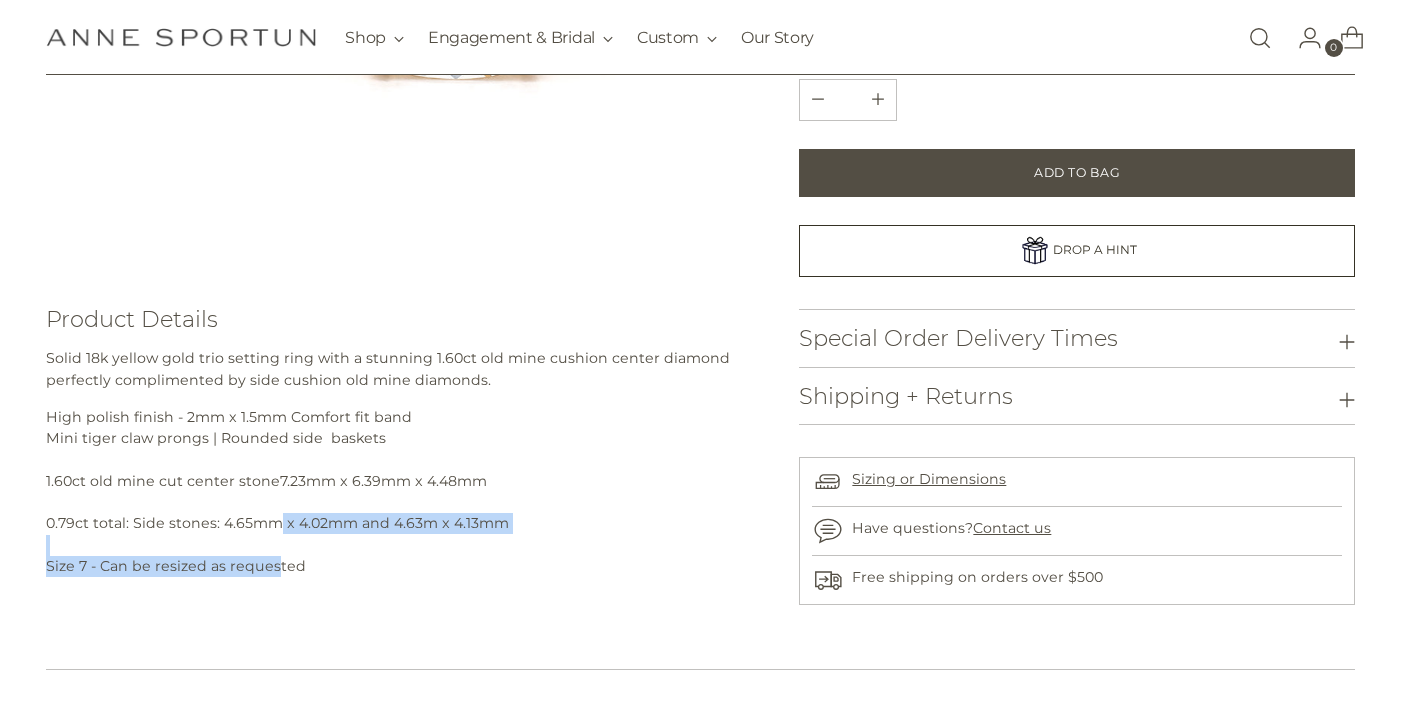 drag, startPoint x: 274, startPoint y: 534, endPoint x: 273, endPoint y: 563, distance: 29.017237 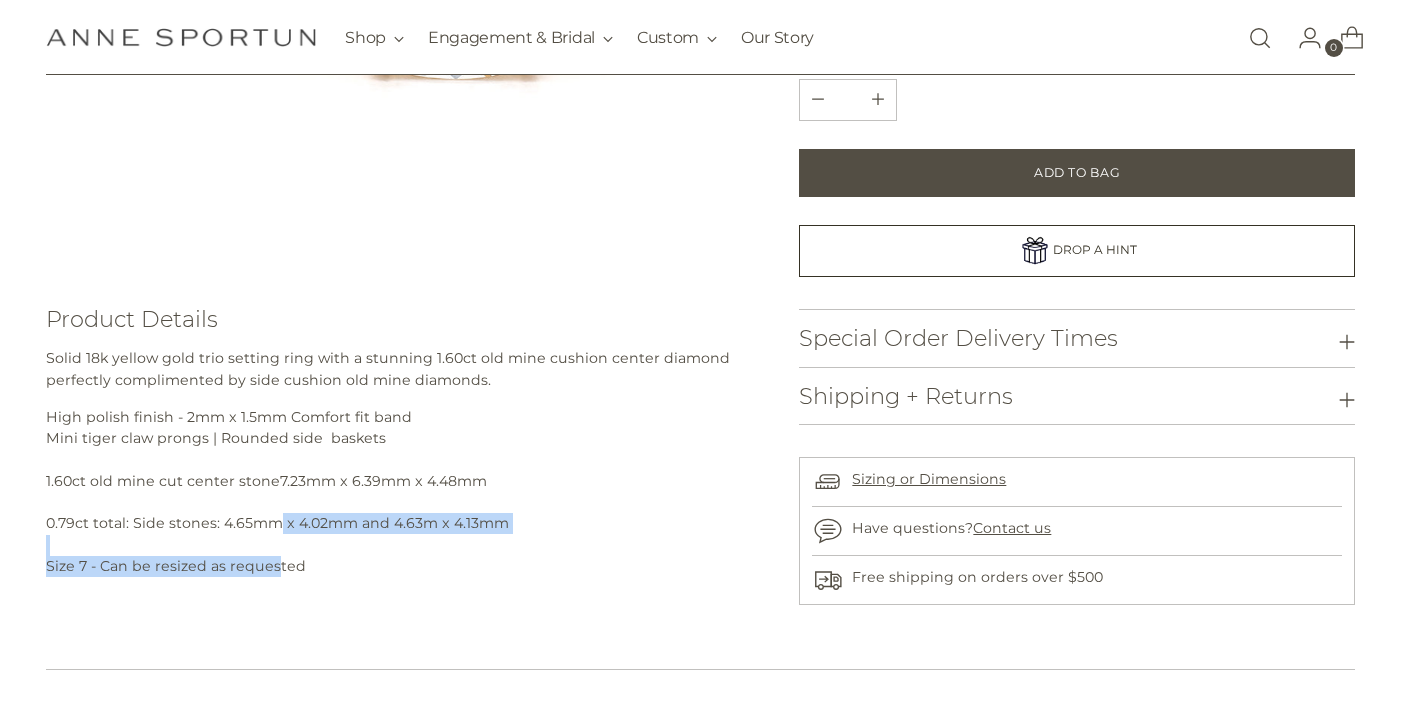 click on "High polish finish - 2mm x 1.5mm Comfort fit band Mini tiger claw prongs | Rounded side  baskets 1.60ct old mine cut center stone  7.23mm x 6.39mm x 4.48mm 0.79ct total: Side stones: 4.65mm x 4.02mm and 4.63m x 4.13mm Size 7 - Can be resized as requested" at bounding box center [399, 492] 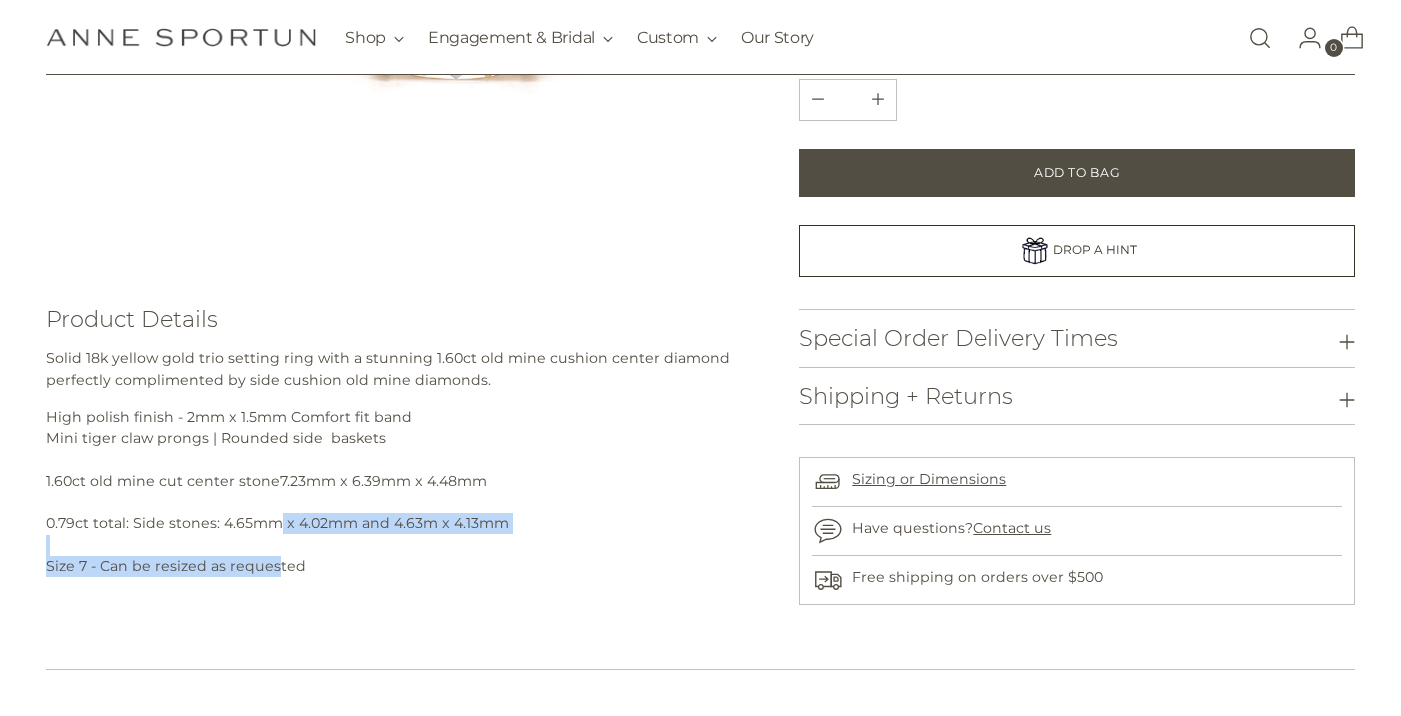 click on "High polish finish - 2mm x 1.5mm Comfort fit band Mini tiger claw prongs | Rounded side  baskets 1.60ct old mine cut center stone  7.23mm x 6.39mm x 4.48mm 0.79ct total: Side stones: 4.65mm x 4.02mm and 4.63m x 4.13mm Size 7 - Can be resized as requested" at bounding box center (399, 492) 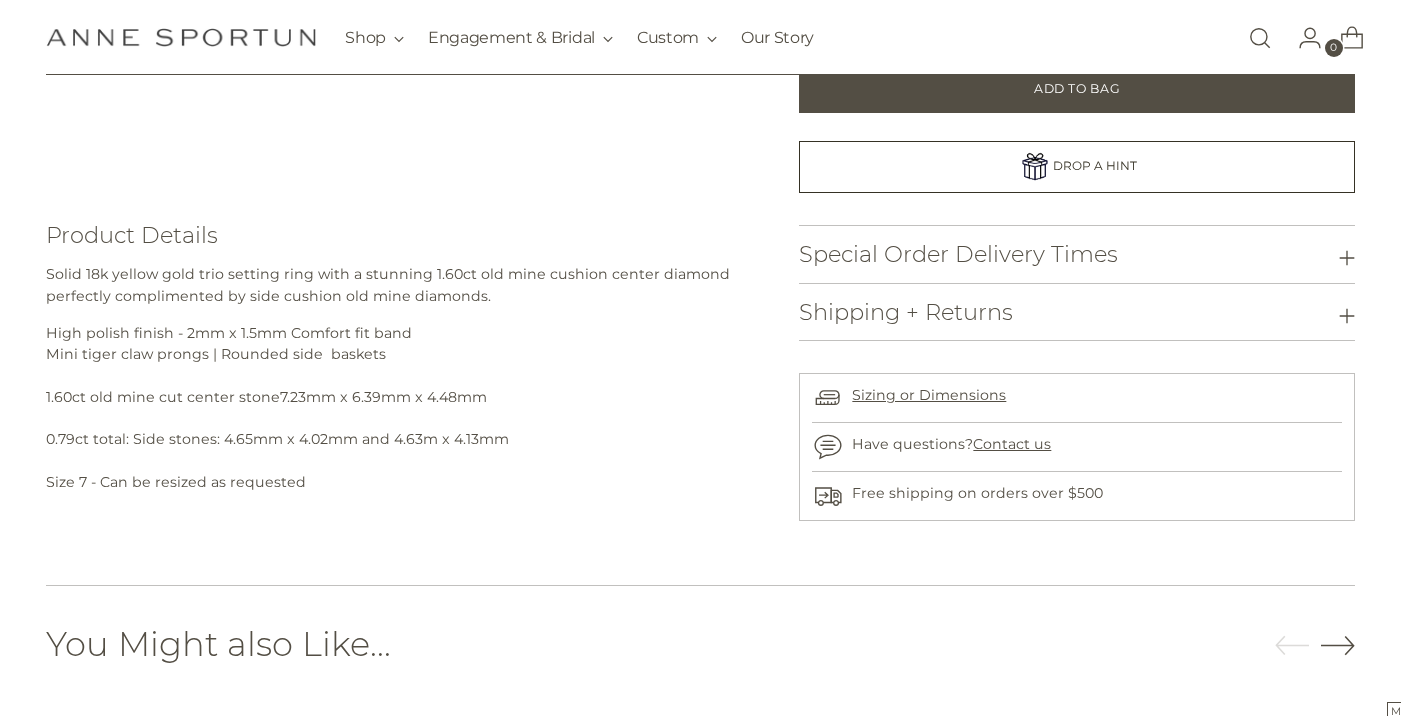 scroll, scrollTop: 608, scrollLeft: 0, axis: vertical 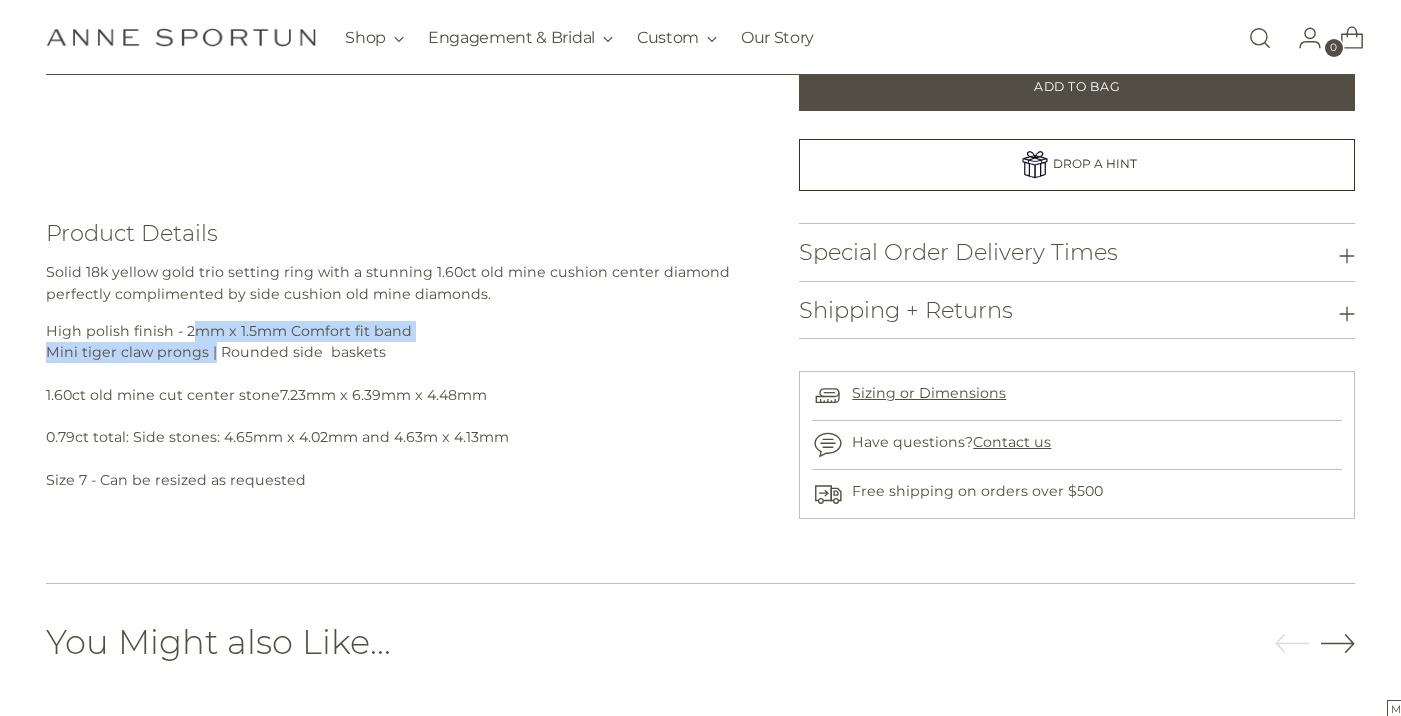 drag, startPoint x: 192, startPoint y: 329, endPoint x: 212, endPoint y: 354, distance: 32.01562 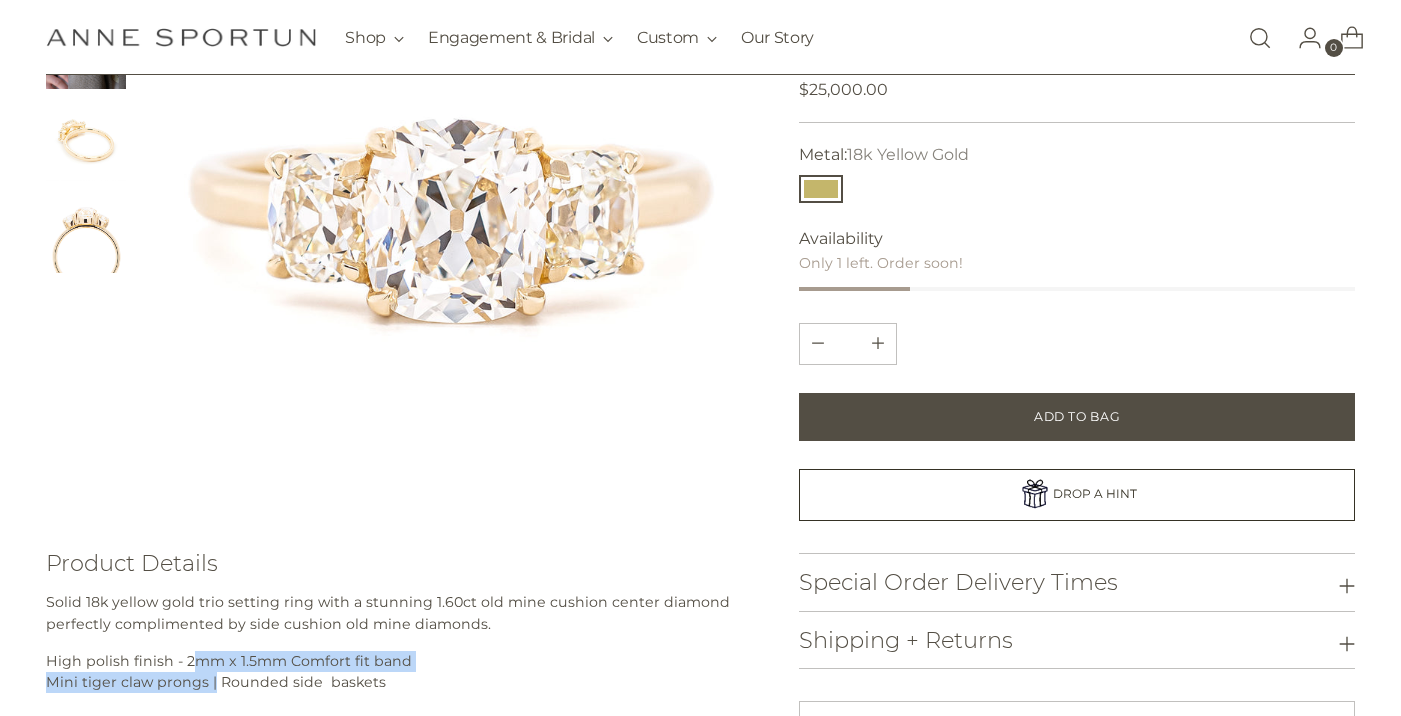 scroll, scrollTop: 504, scrollLeft: 0, axis: vertical 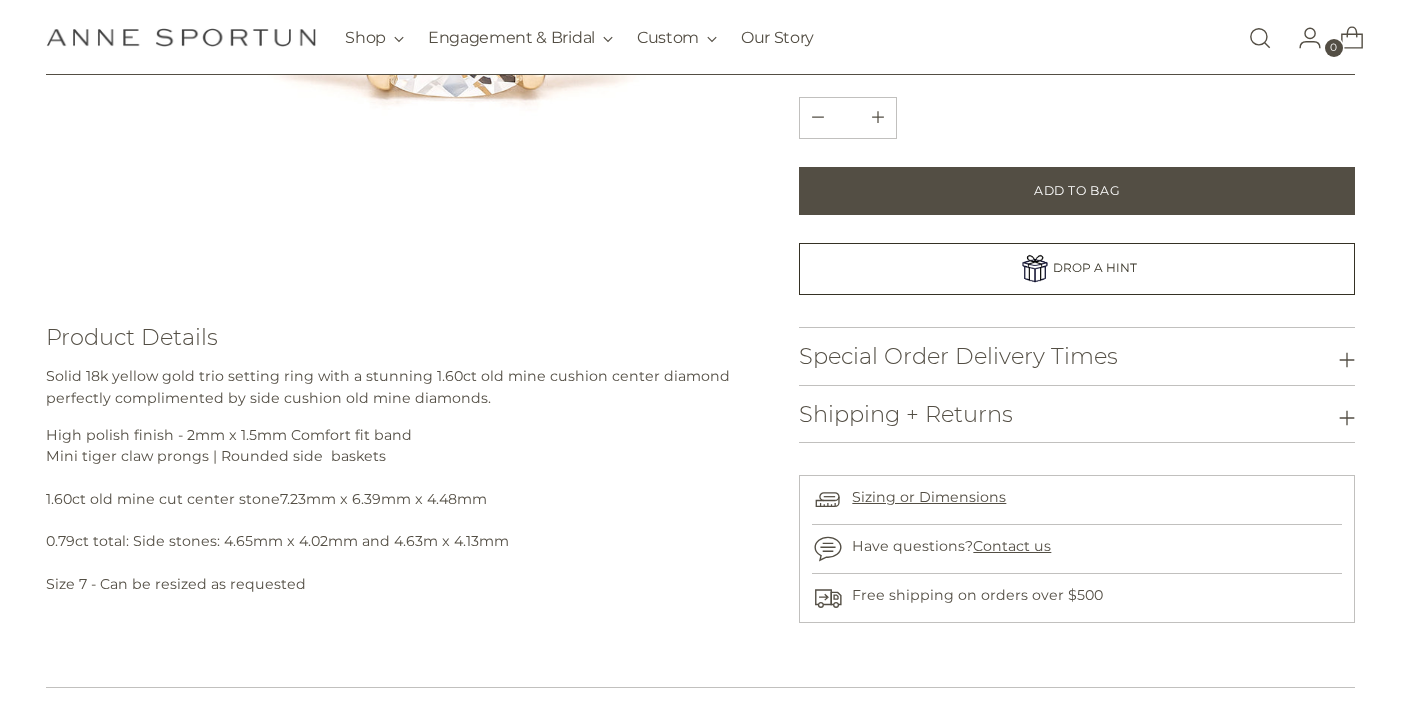 click on "High polish finish - 2mm x 1.5mm Comfort fit band Mini tiger claw prongs | Rounded side  baskets 1.60ct old mine cut center stone  7.23mm x 6.39mm x 4.48mm 0.79ct total: Side stones: 4.65mm x 4.02mm and 4.63m x 4.13mm Size 7 - Can be resized as requested" at bounding box center [399, 510] 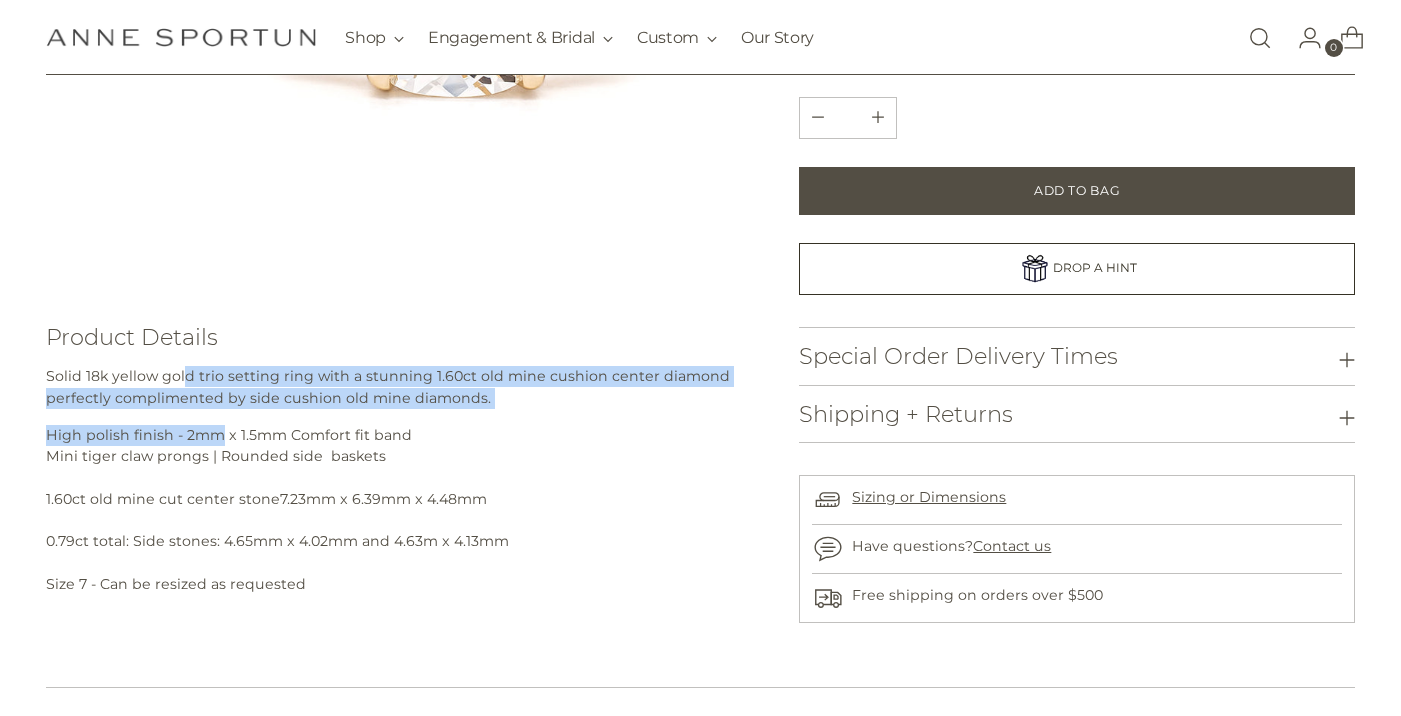 drag, startPoint x: 183, startPoint y: 367, endPoint x: 222, endPoint y: 430, distance: 74.094536 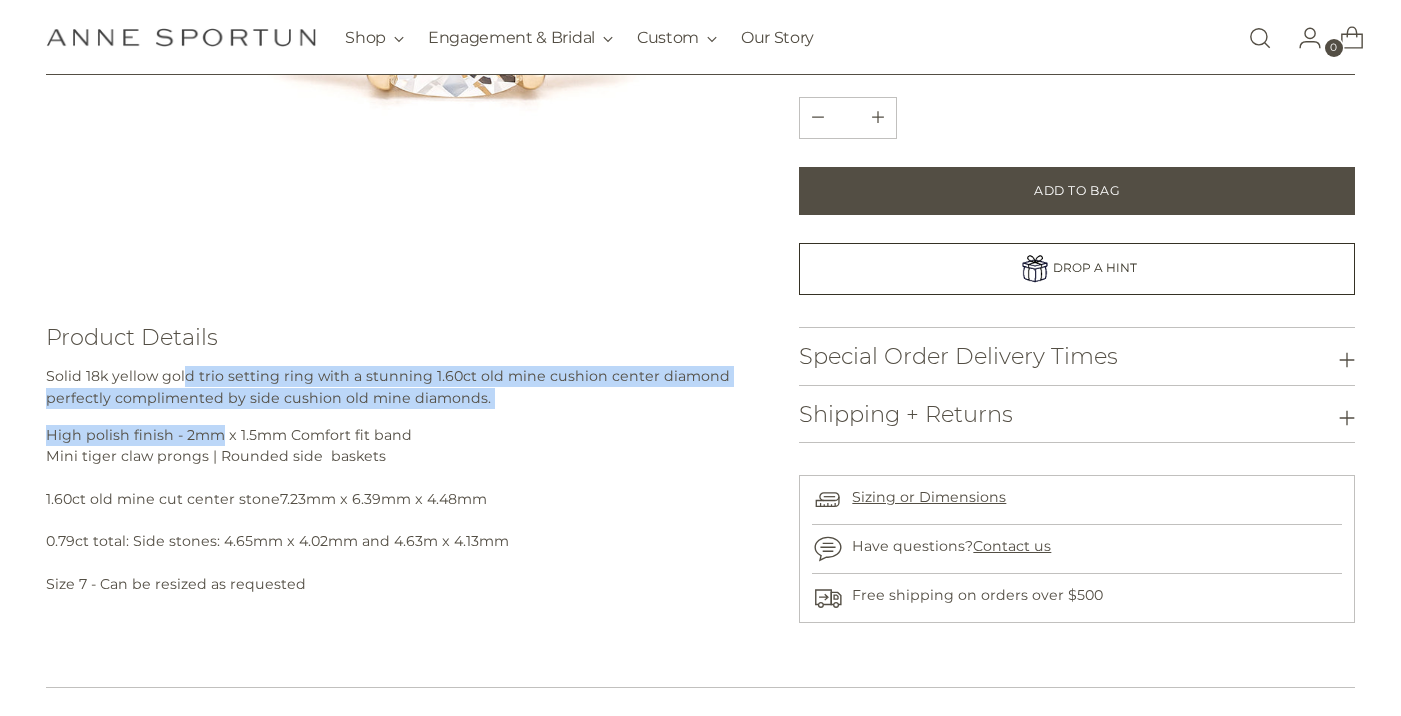 click on "Solid 18k yellow gold trio setting ring with a stunning 1.60ct old mine cushion center diamond perfectly complimented by side cushion old mine diamonds.
High polish finish - 2mm x 1.5mm Comfort fit band Mini tiger claw prongs | Rounded side  baskets 1.60ct old mine cut center stone  7.23mm x 6.39mm x 4.48mm 0.79ct total: Side stones: 4.65mm x 4.02mm and 4.63m x 4.13mm Size 7 - Can be resized as requested" at bounding box center [399, 480] 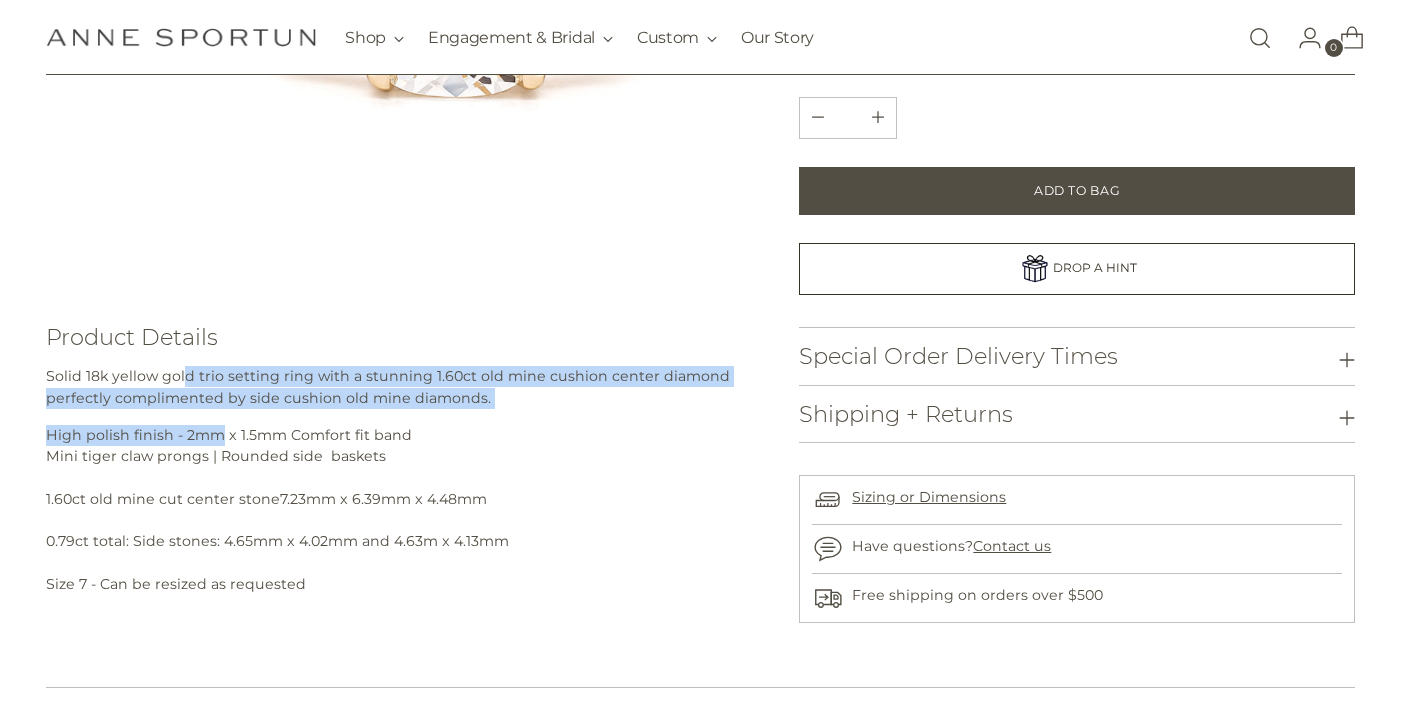 click on "High polish finish - 2mm x 1.5mm Comfort fit band Mini tiger claw prongs | Rounded side  baskets 1.60ct old mine cut center stone  7.23mm x 6.39mm x 4.48mm 0.79ct total: Side stones: 4.65mm x 4.02mm and 4.63m x 4.13mm Size 7 - Can be resized as requested" at bounding box center (399, 510) 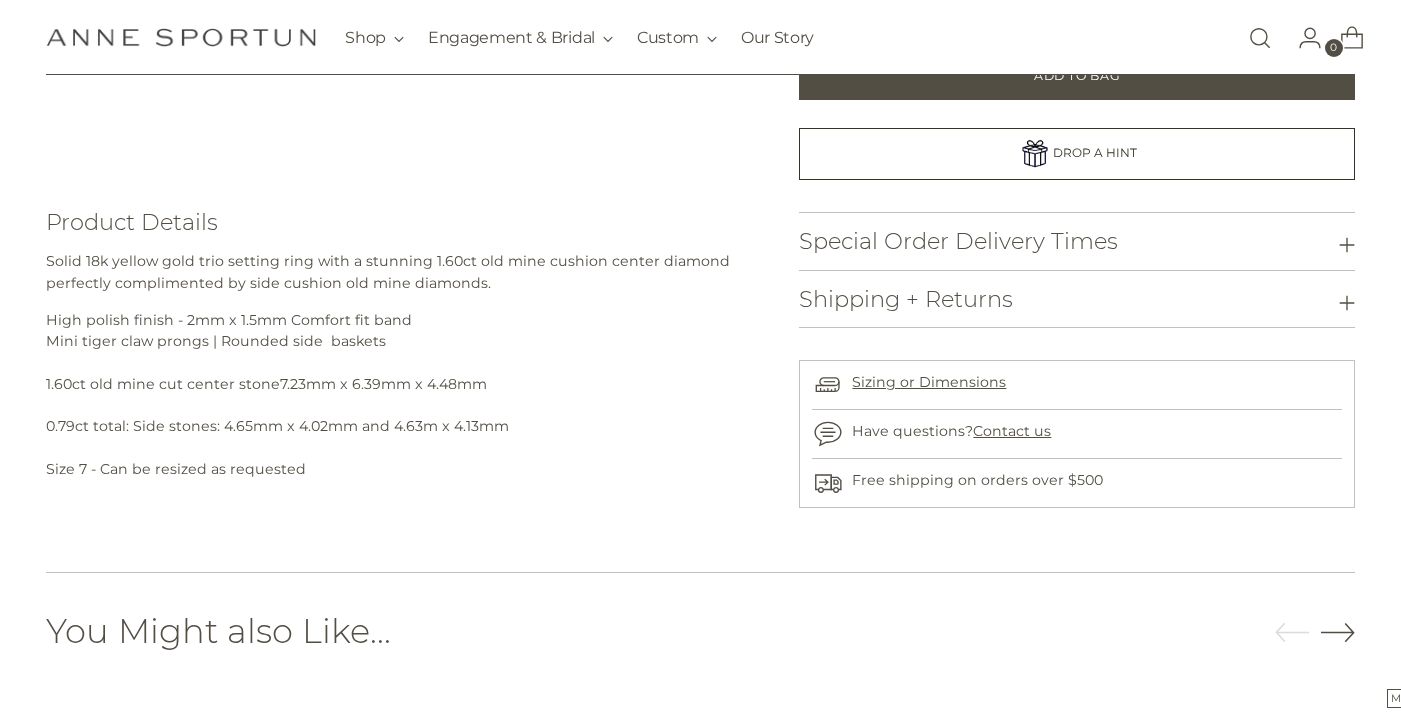 scroll, scrollTop: 635, scrollLeft: 0, axis: vertical 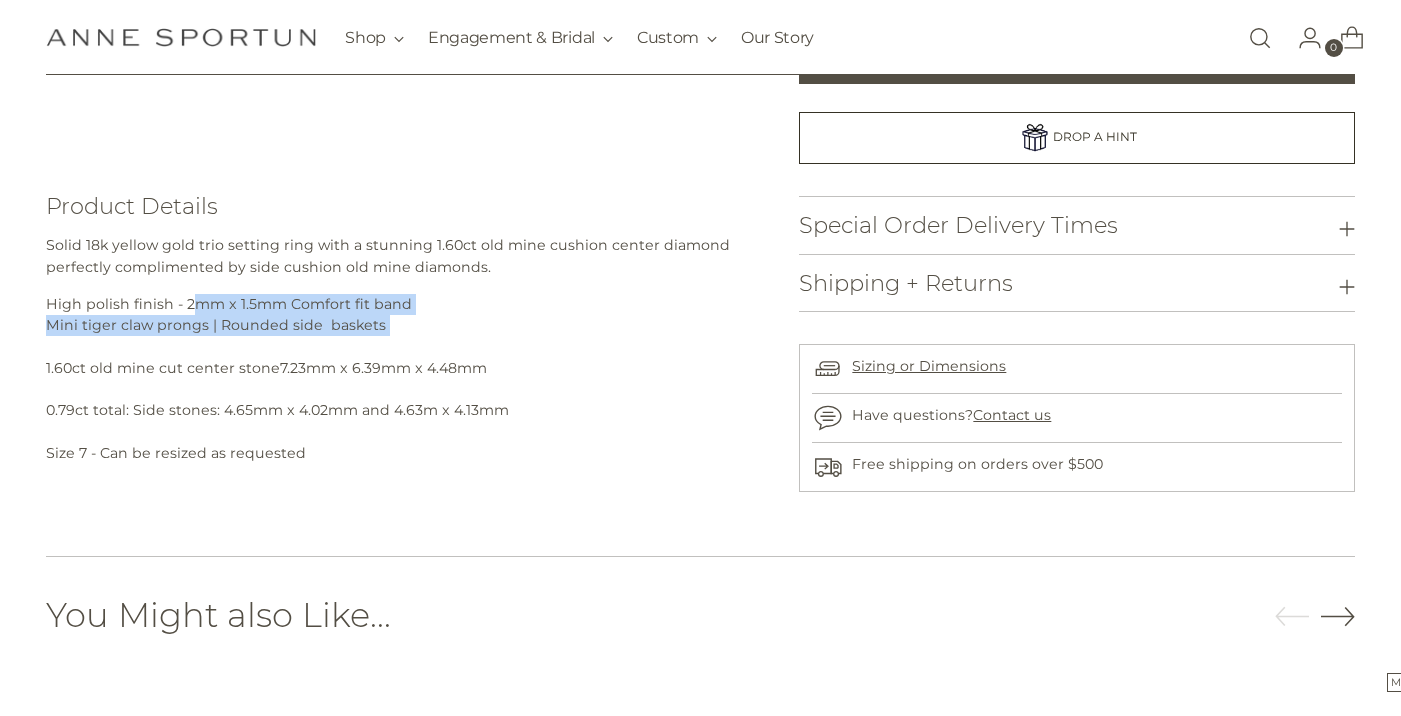 drag, startPoint x: 195, startPoint y: 300, endPoint x: 195, endPoint y: 348, distance: 48 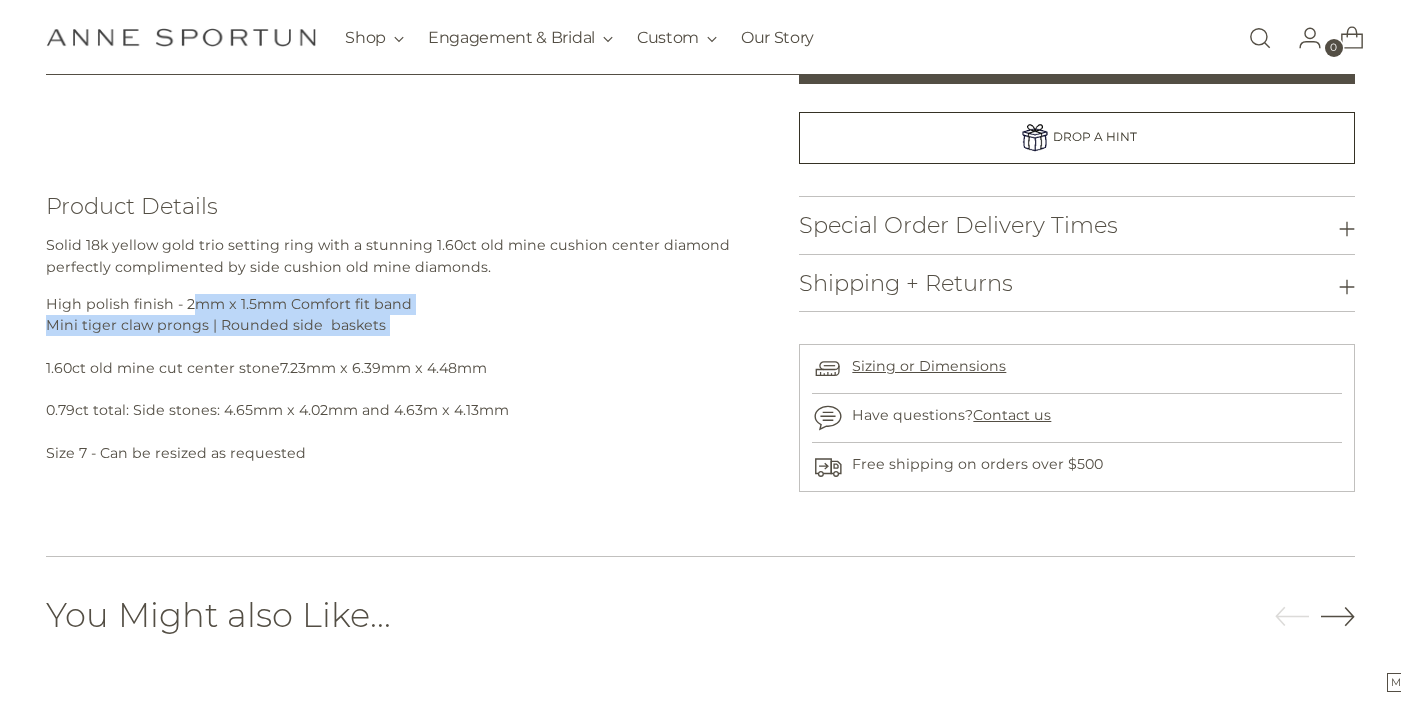 click on "High polish finish - 2mm x 1.5mm Comfort fit band Mini tiger claw prongs | Rounded side  baskets 1.60ct old mine cut center stone  7.23mm x 6.39mm x 4.48mm 0.79ct total: Side stones: 4.65mm x 4.02mm and 4.63m x 4.13mm Size 7 - Can be resized as requested" at bounding box center [399, 379] 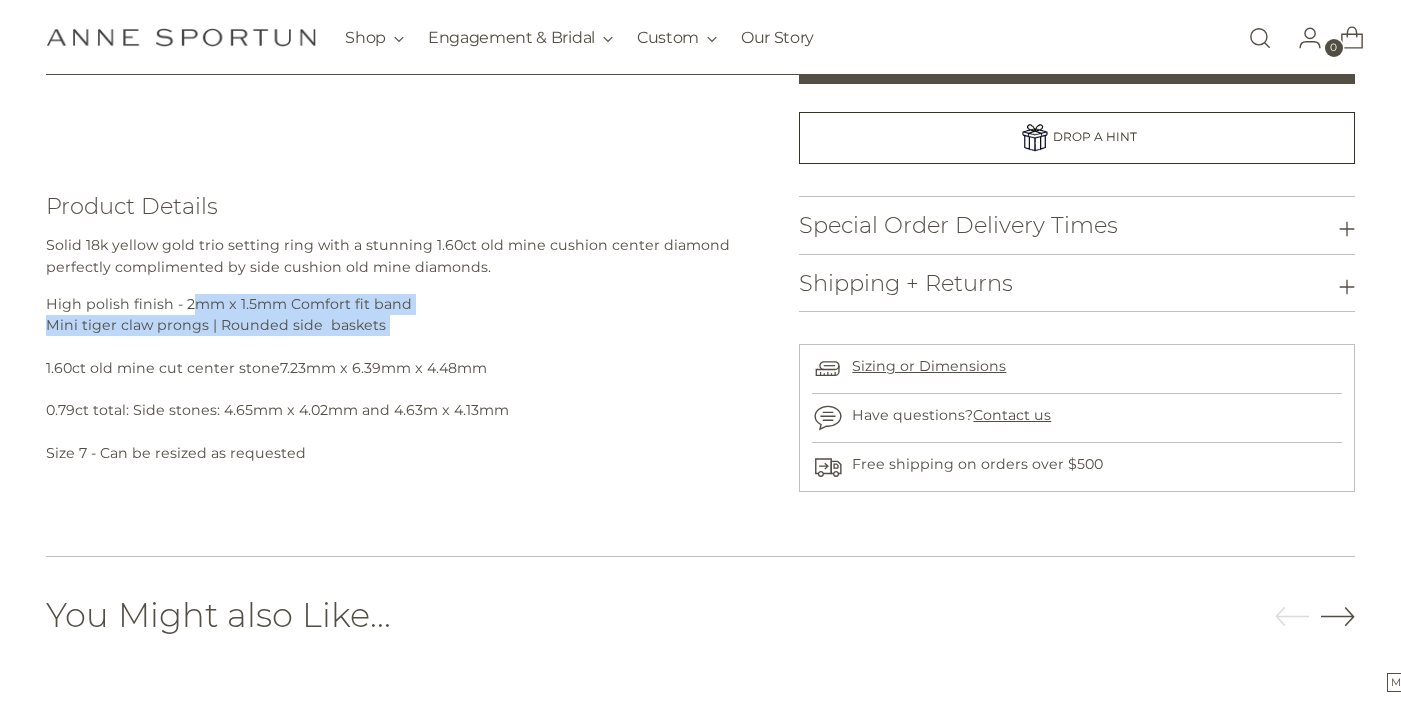 click on "High polish finish - 2mm x 1.5mm Comfort fit band Mini tiger claw prongs | Rounded side  baskets 1.60ct old mine cut center stone  7.23mm x 6.39mm x 4.48mm 0.79ct total: Side stones: 4.65mm x 4.02mm and 4.63m x 4.13mm Size 7 - Can be resized as requested" at bounding box center [399, 379] 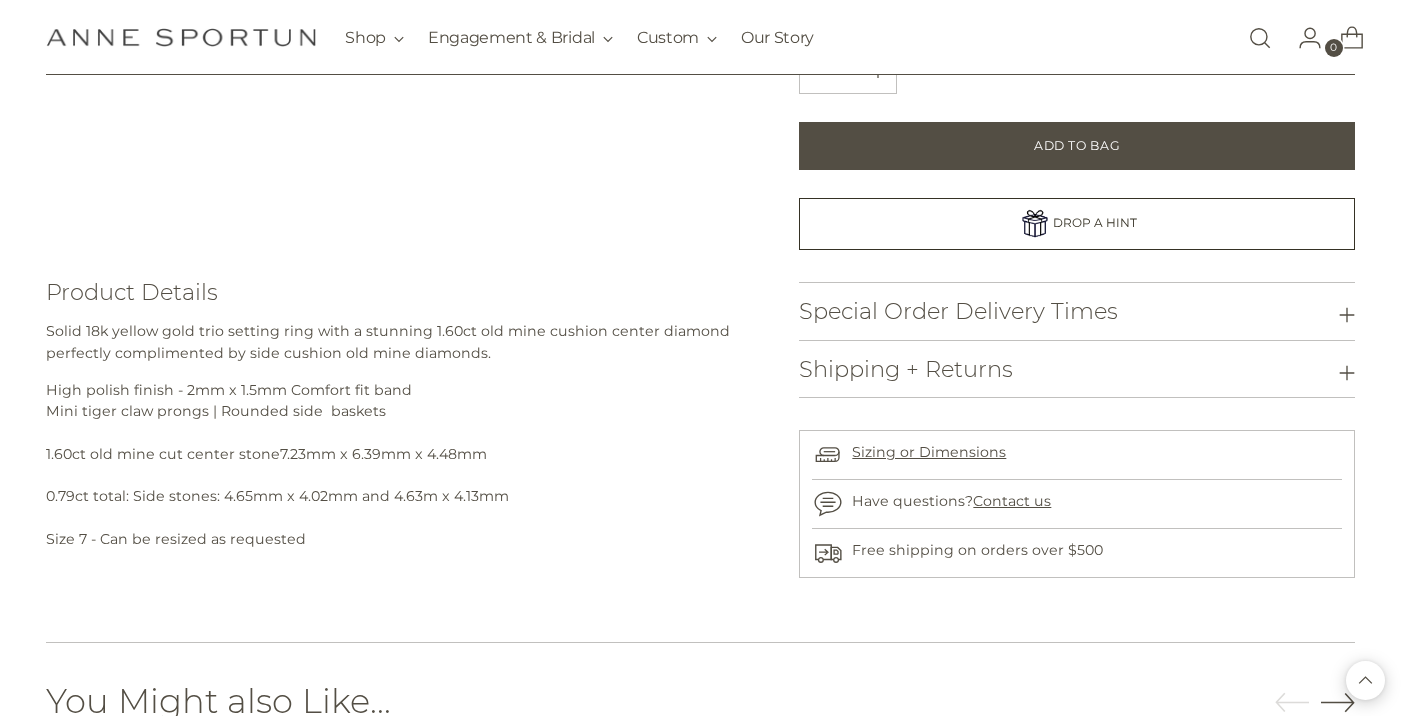 scroll, scrollTop: 539, scrollLeft: 0, axis: vertical 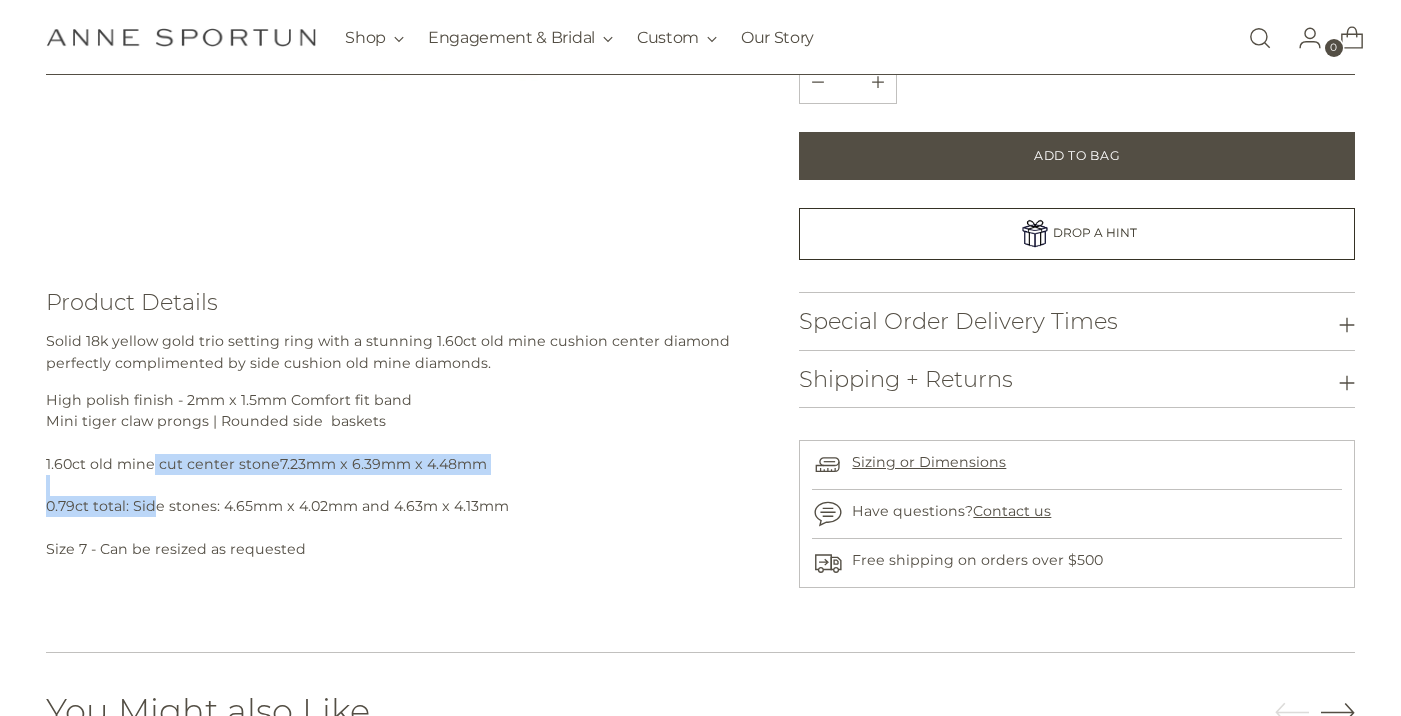 drag, startPoint x: 153, startPoint y: 462, endPoint x: 151, endPoint y: 504, distance: 42.047592 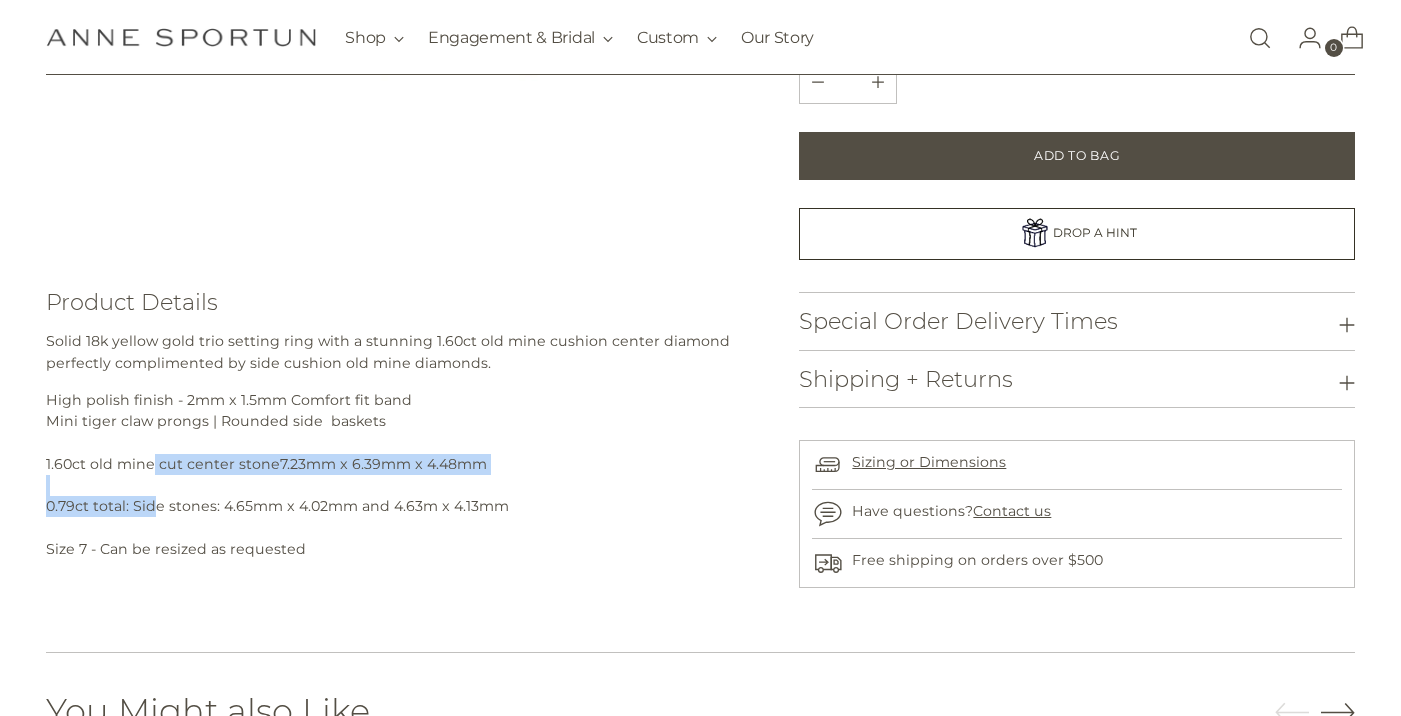 click on "High polish finish - 2mm x 1.5mm Comfort fit band Mini tiger claw prongs | Rounded side  baskets 1.60ct old mine cut center stone  7.23mm x 6.39mm x 4.48mm 0.79ct total: Side stones: 4.65mm x 4.02mm and 4.63m x 4.13mm Size 7 - Can be resized as requested" at bounding box center [399, 475] 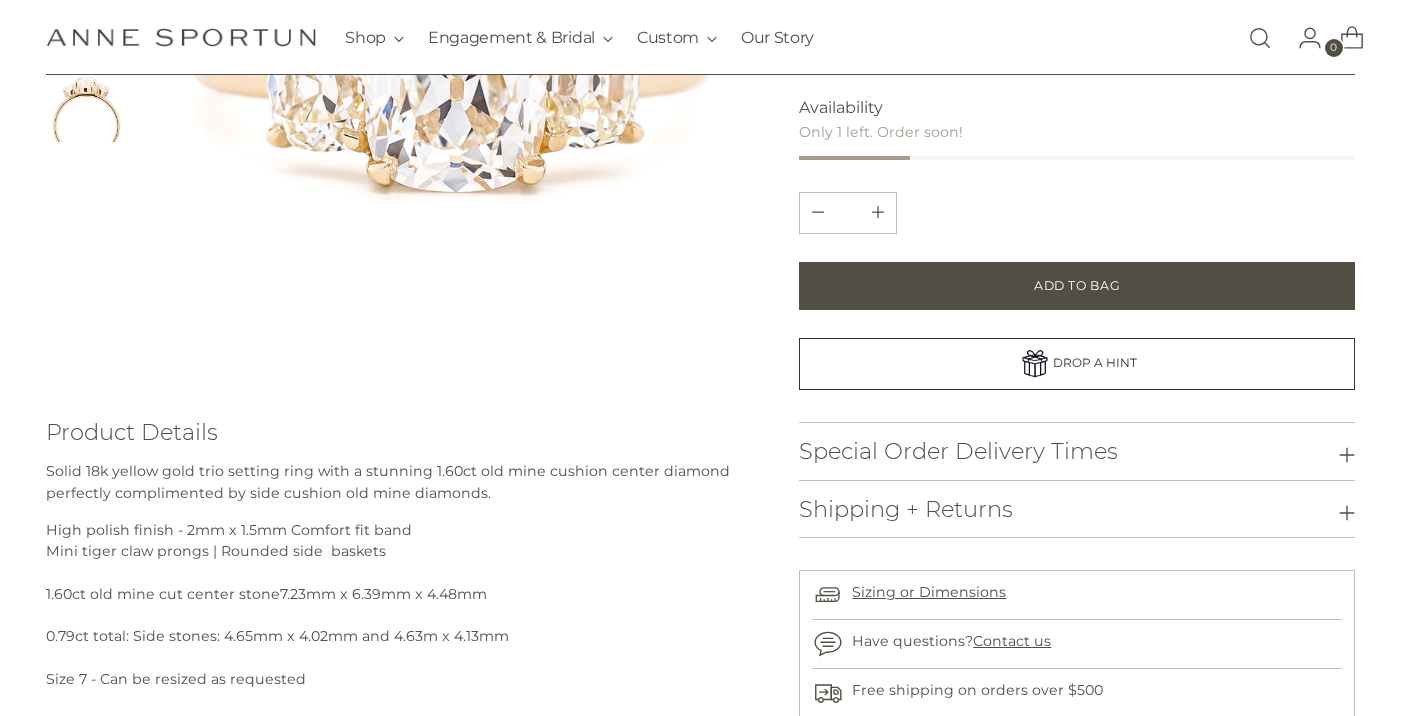 scroll, scrollTop: 414, scrollLeft: 0, axis: vertical 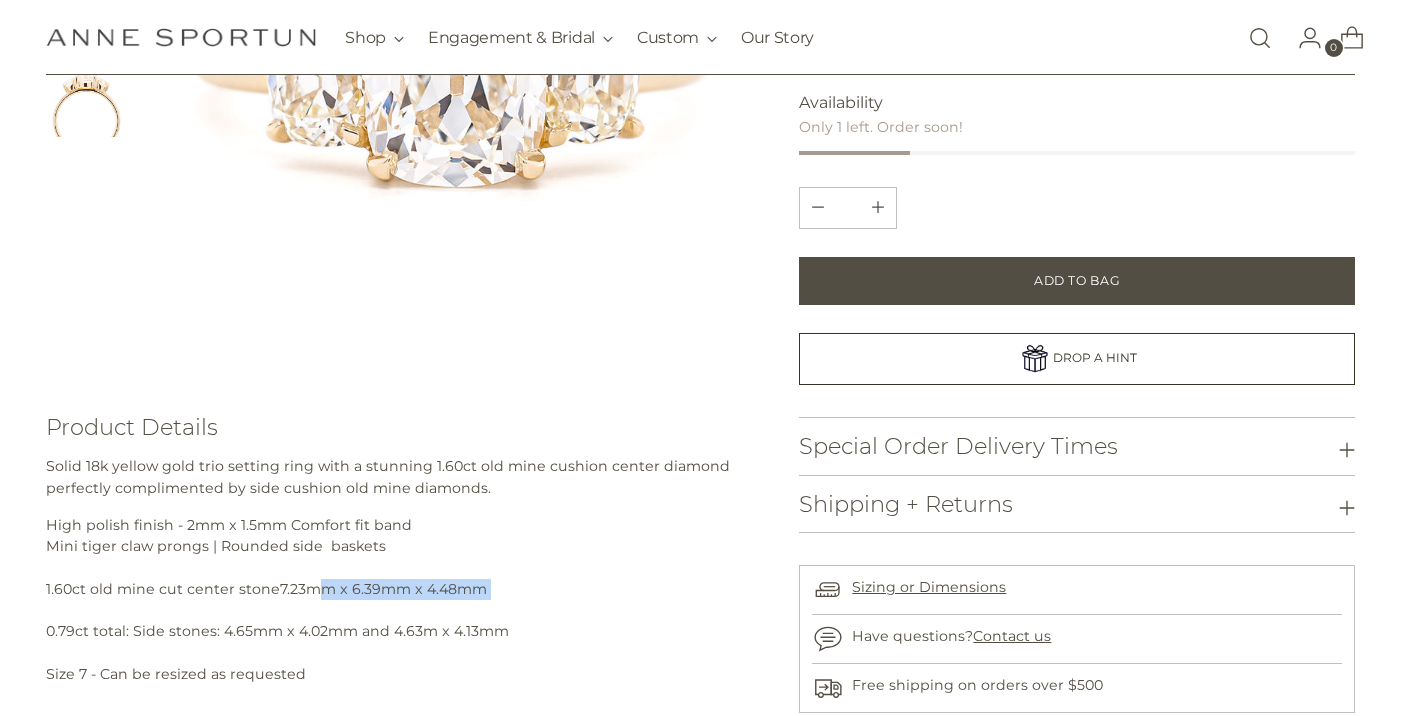 drag, startPoint x: 318, startPoint y: 587, endPoint x: 338, endPoint y: 603, distance: 25.612497 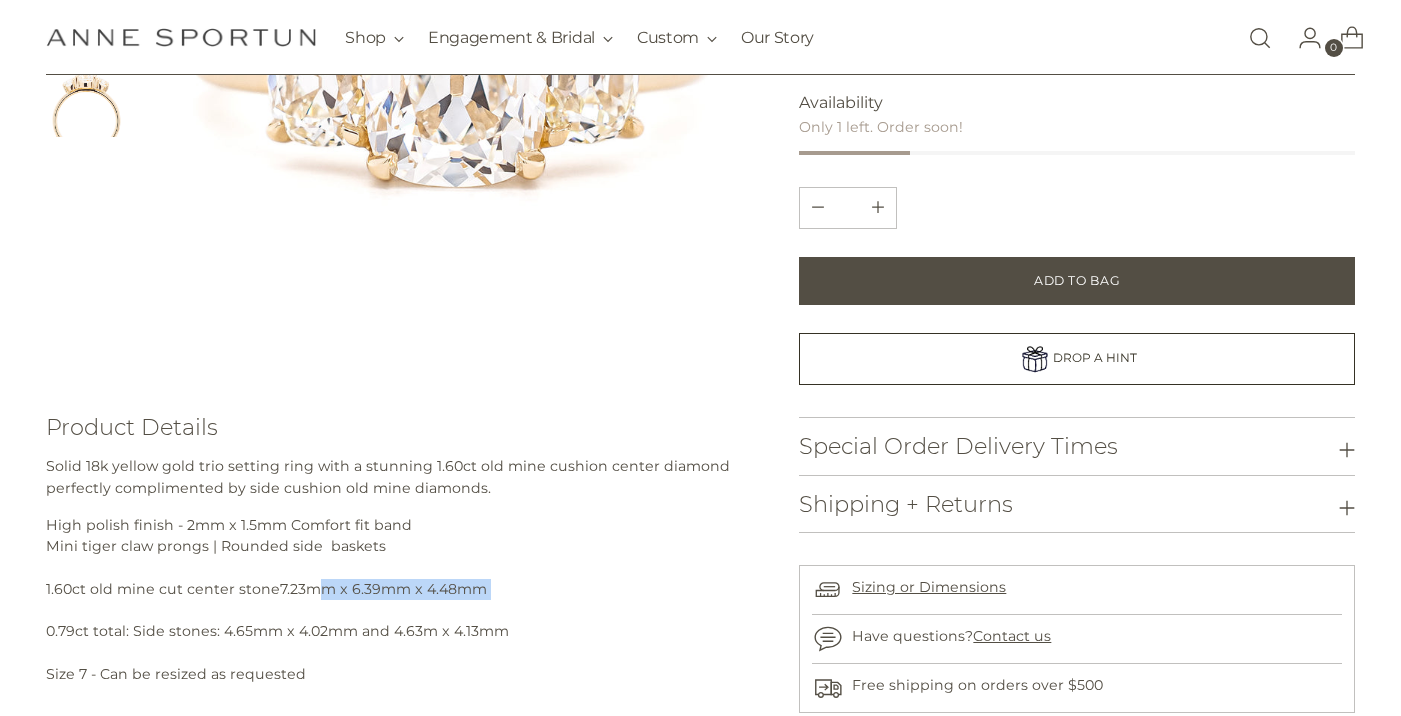 click on "High polish finish - 2mm x 1.5mm Comfort fit band Mini tiger claw prongs | Rounded side  baskets 1.60ct old mine cut center stone  7.23mm x 6.39mm x 4.48mm 0.79ct total: Side stones: 4.65mm x 4.02mm and 4.63m x 4.13mm Size 7 - Can be resized as requested" at bounding box center (399, 600) 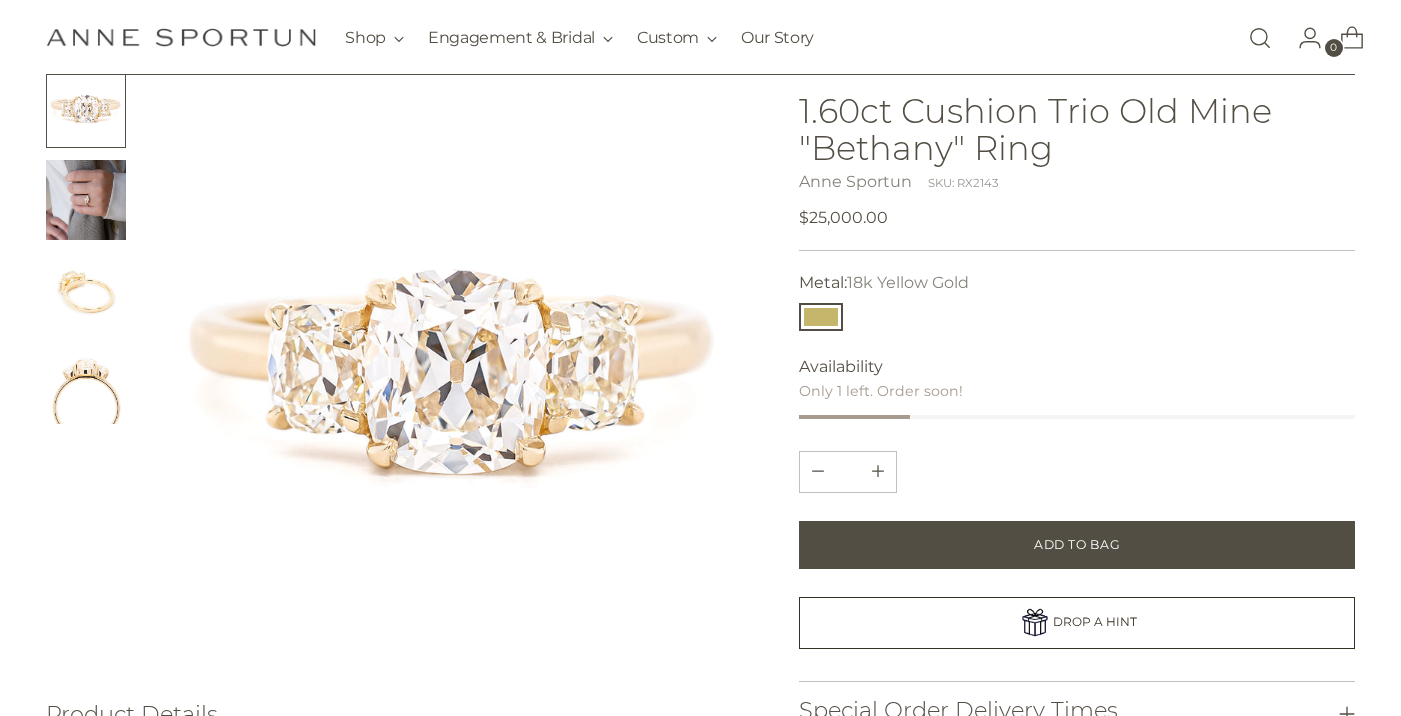 scroll, scrollTop: 0, scrollLeft: 0, axis: both 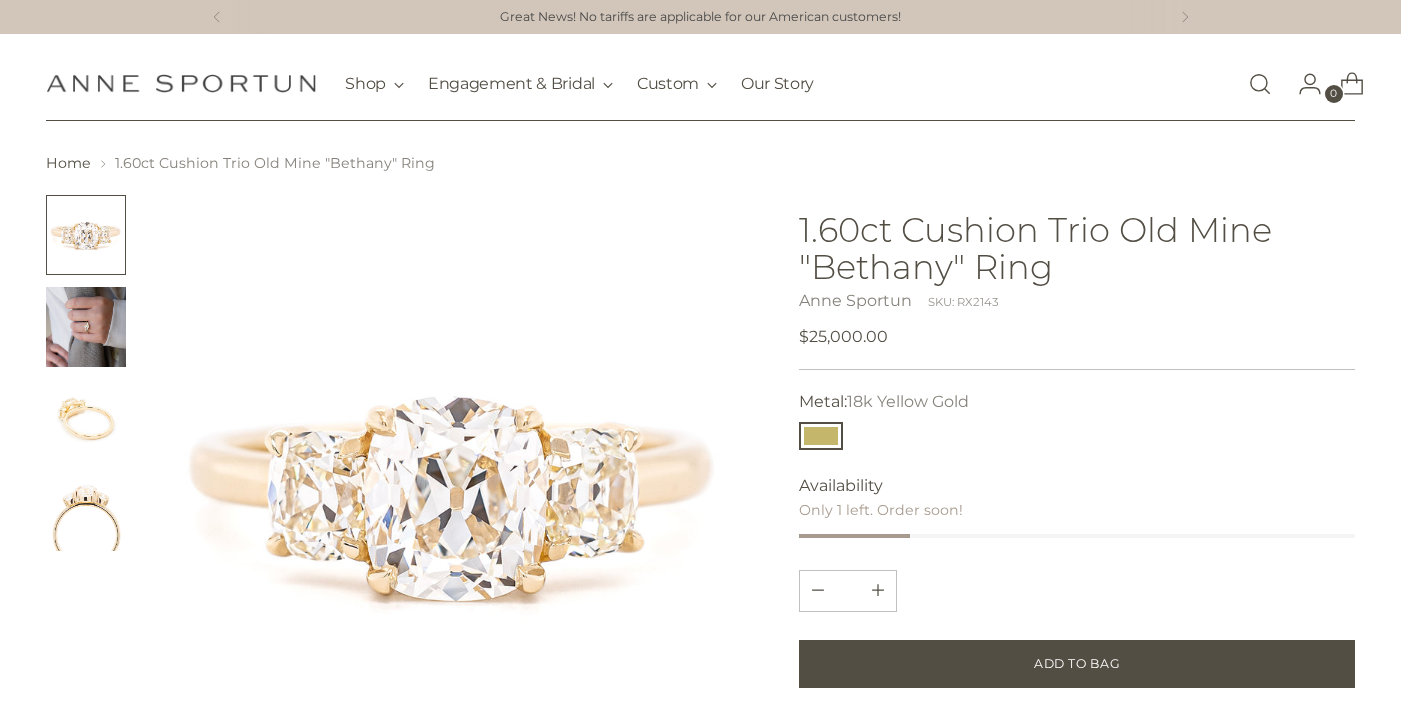click at bounding box center [86, 327] 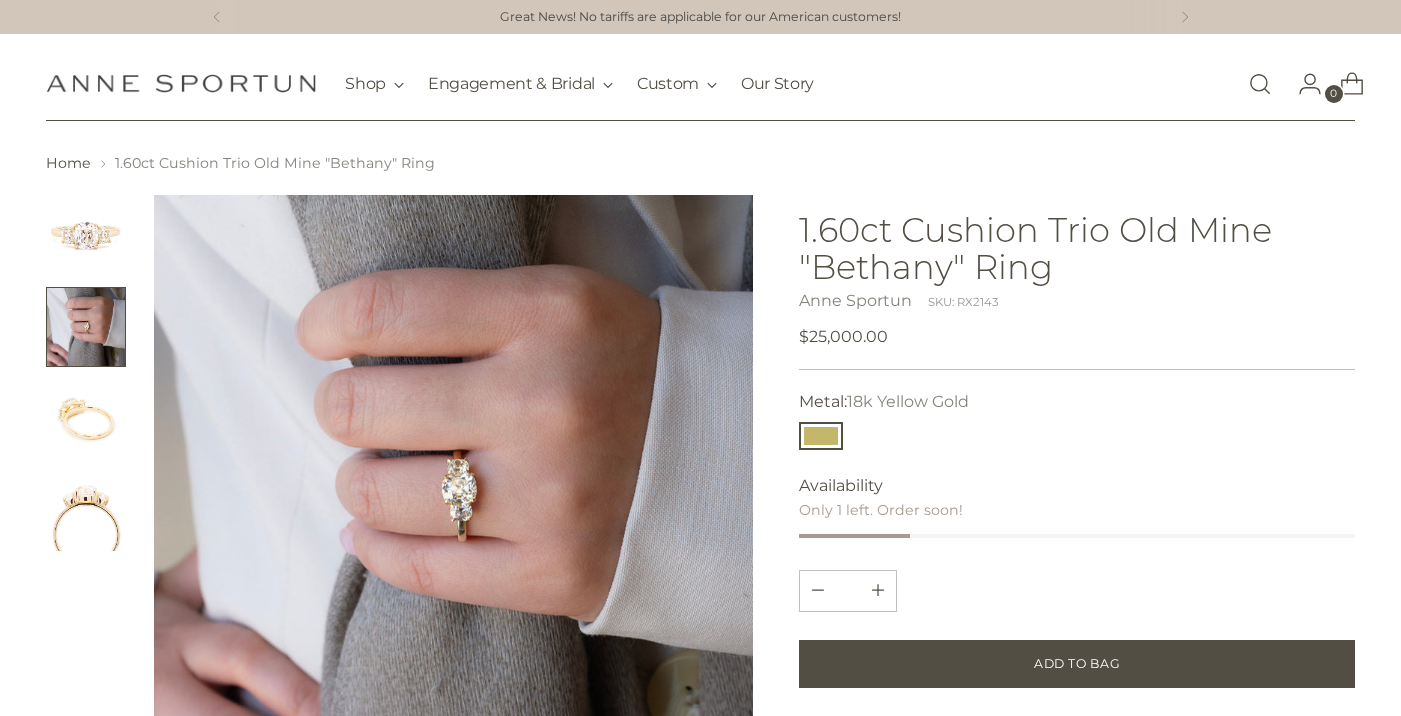 click at bounding box center (86, 419) 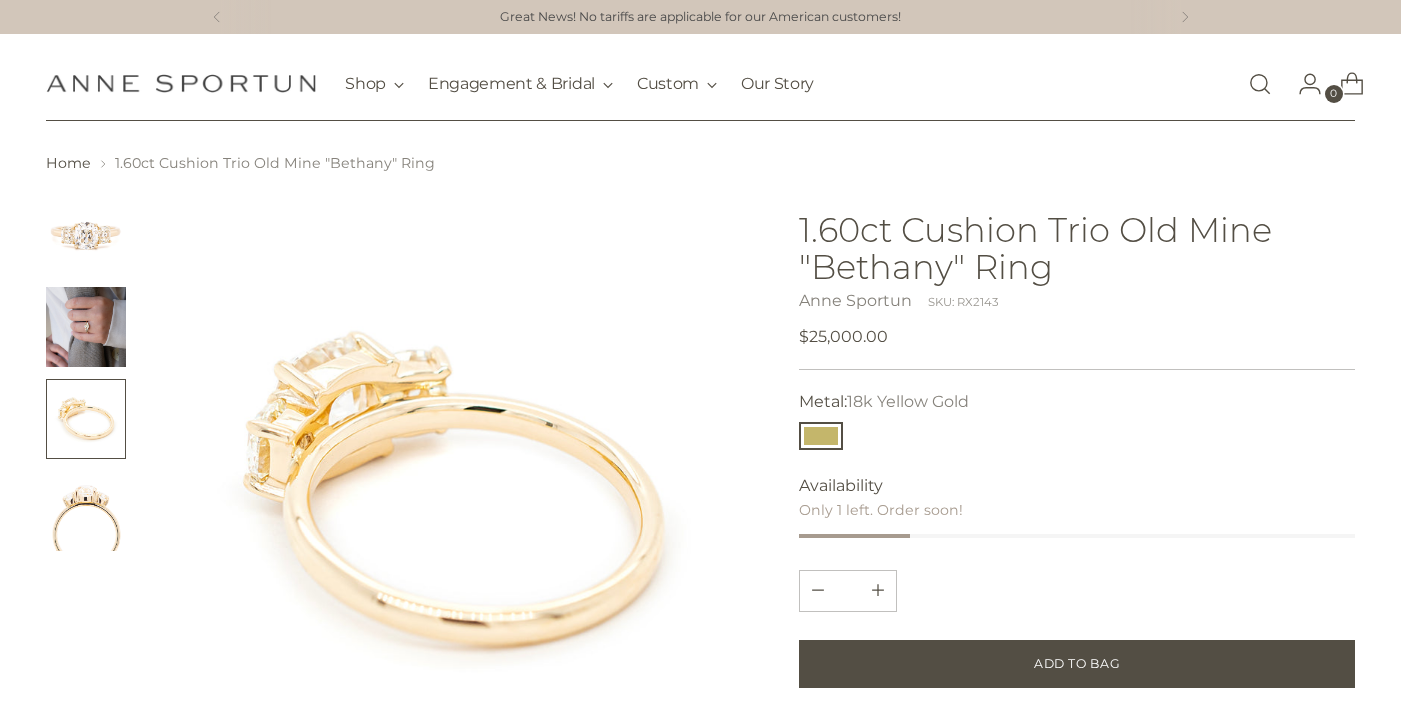 click at bounding box center (86, 327) 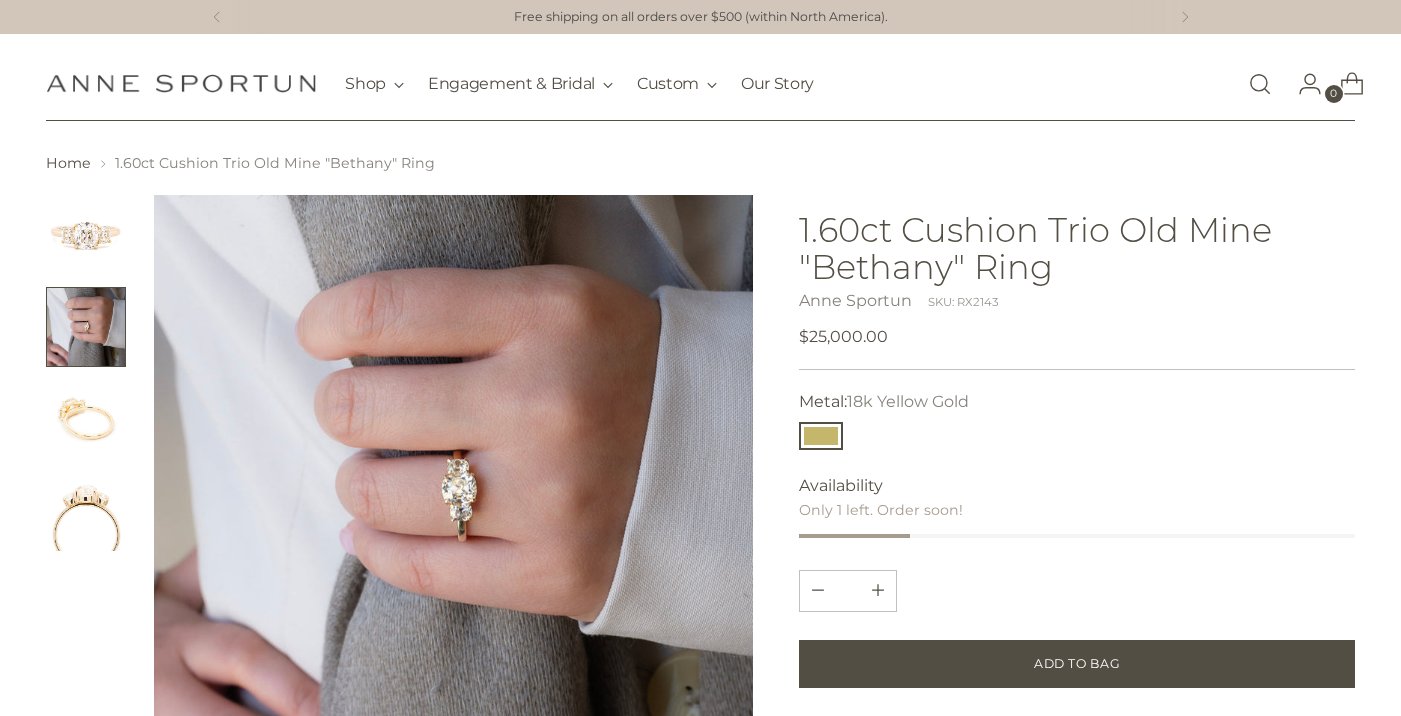 click at bounding box center [86, 235] 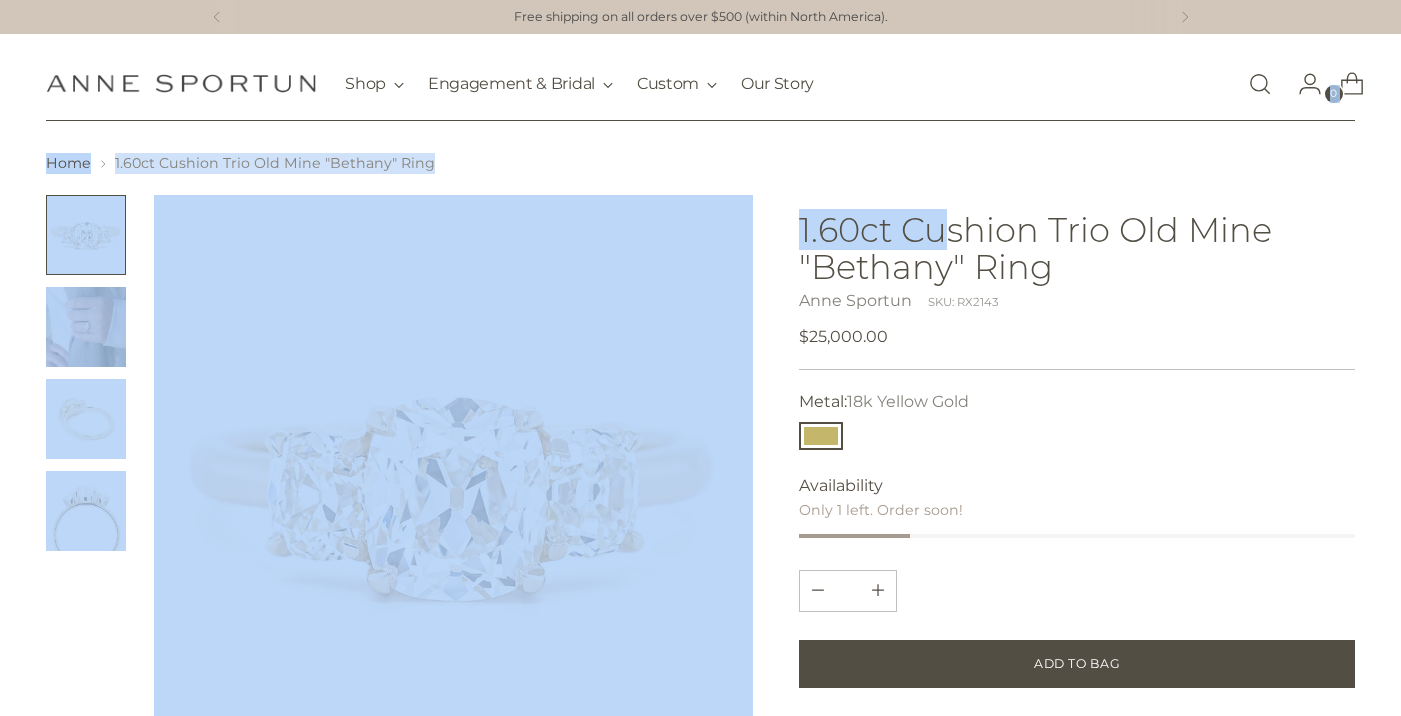 drag, startPoint x: 954, startPoint y: 76, endPoint x: 962, endPoint y: 54, distance: 23.409399 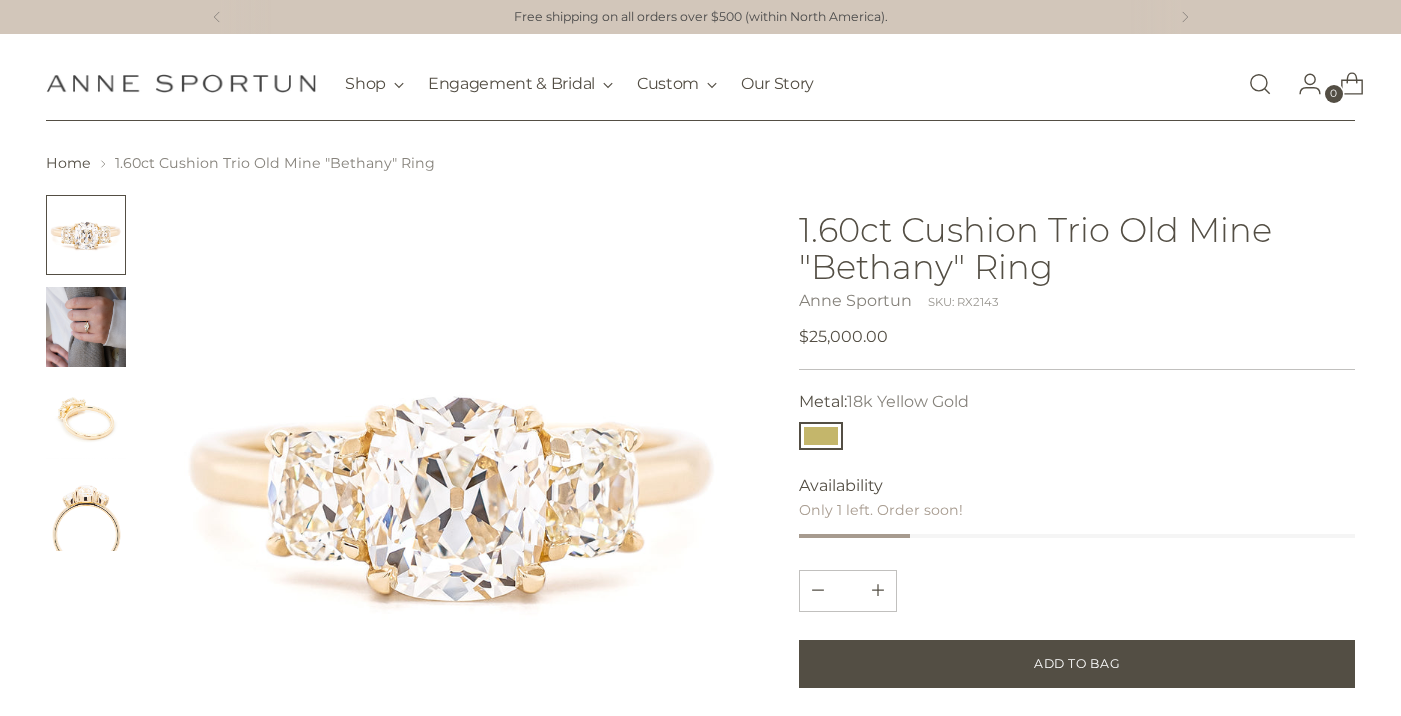 click on "Home
1.60ct Cushion Trio Old Mine "Bethany" Ring" at bounding box center [700, 163] 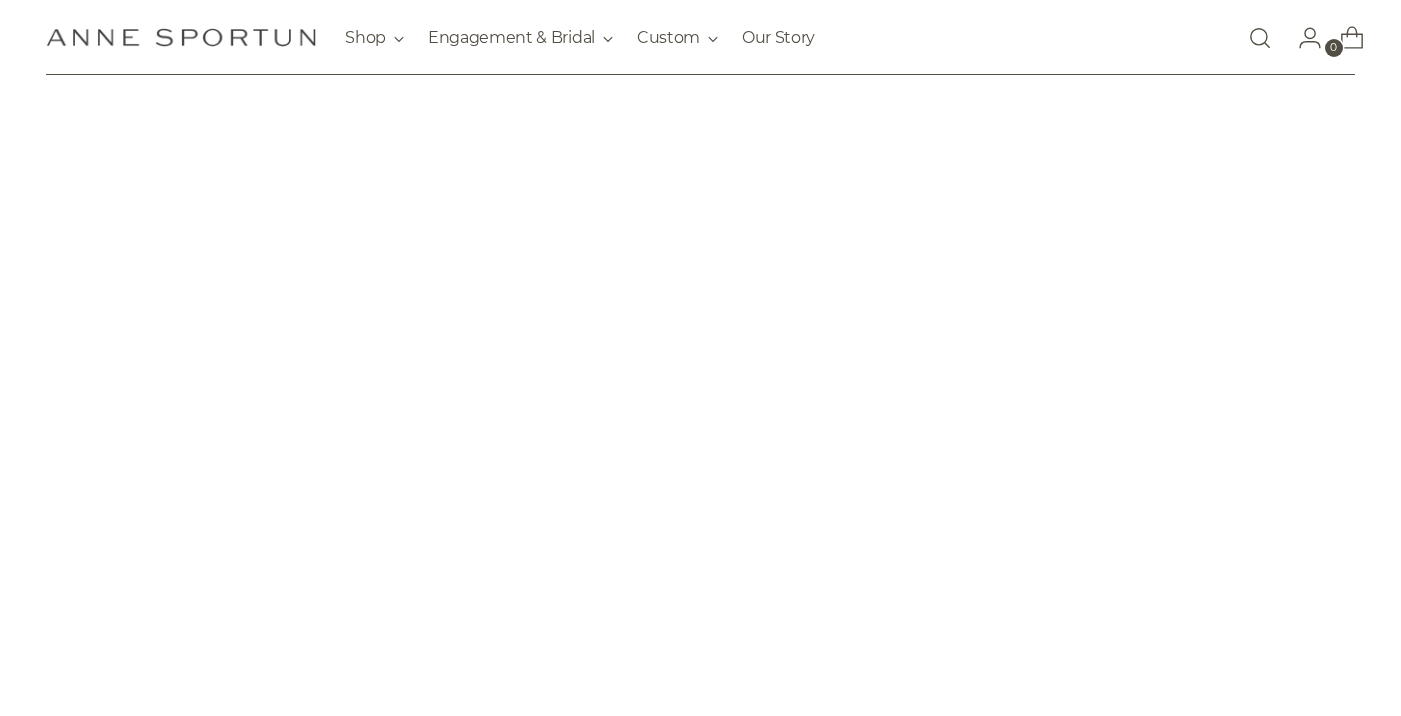scroll, scrollTop: 1227, scrollLeft: 0, axis: vertical 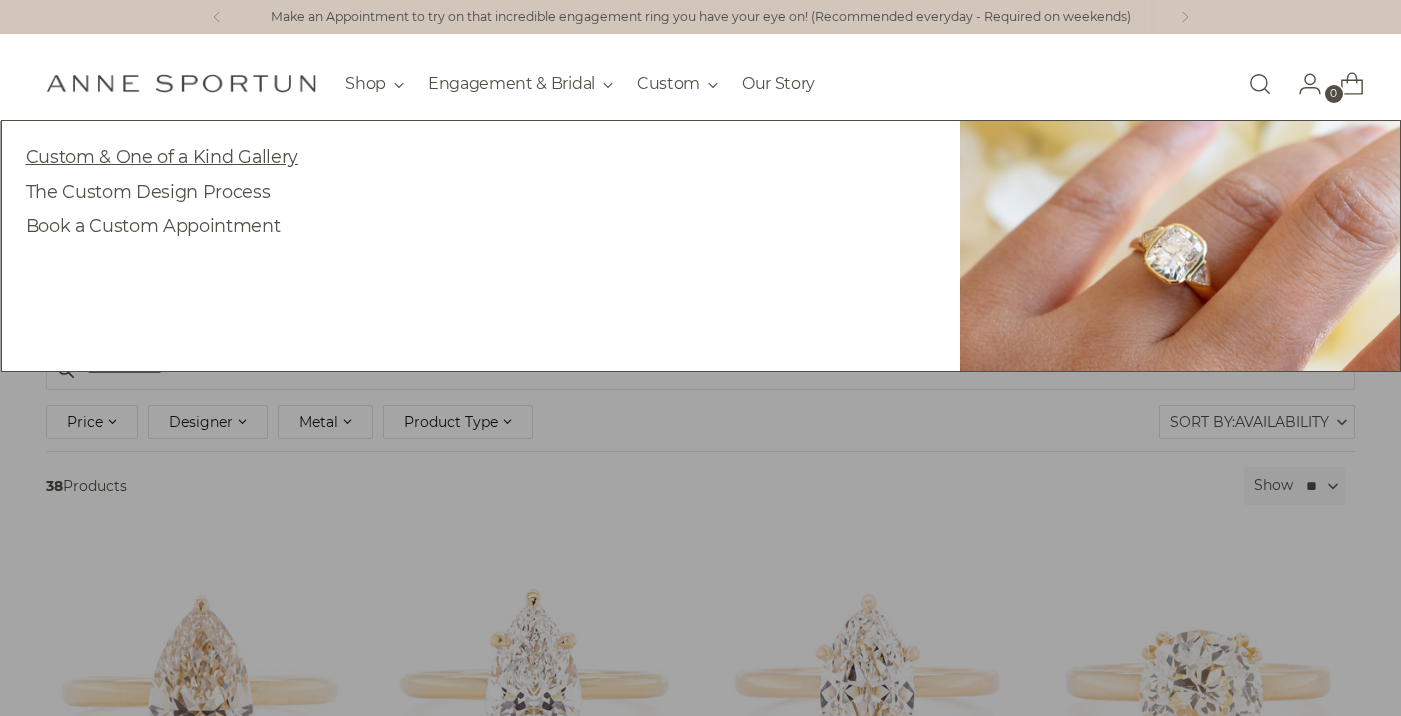 click on "Custom & One of a Kind Gallery" at bounding box center [162, 156] 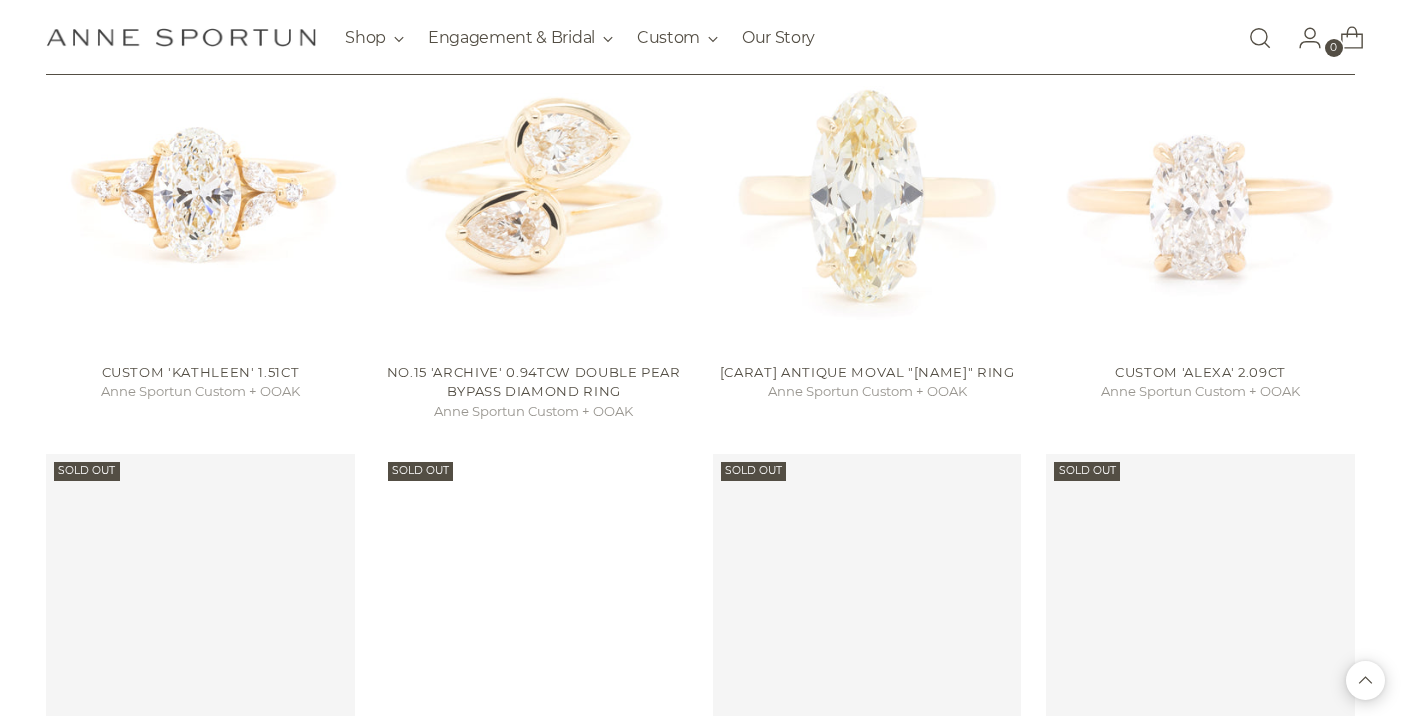 scroll, scrollTop: 1756, scrollLeft: 0, axis: vertical 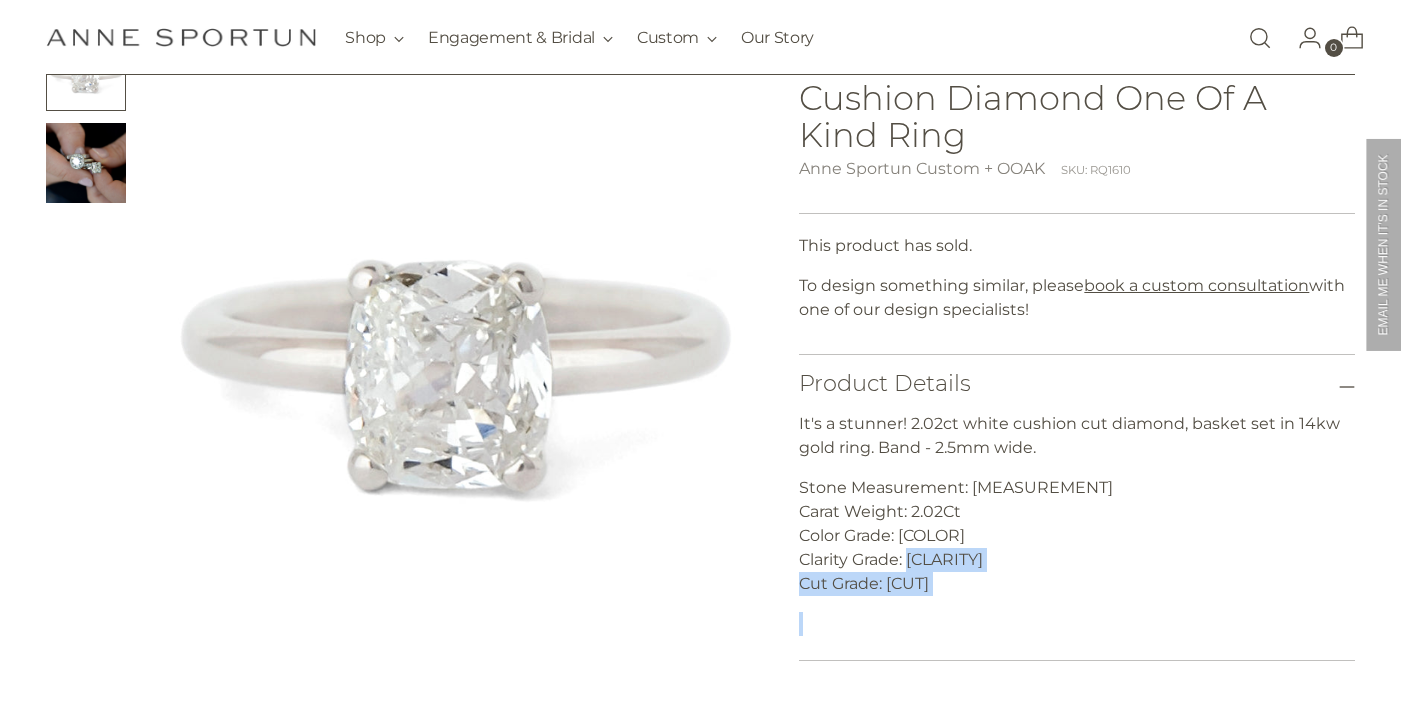drag, startPoint x: 908, startPoint y: 569, endPoint x: 899, endPoint y: 611, distance: 42.953465 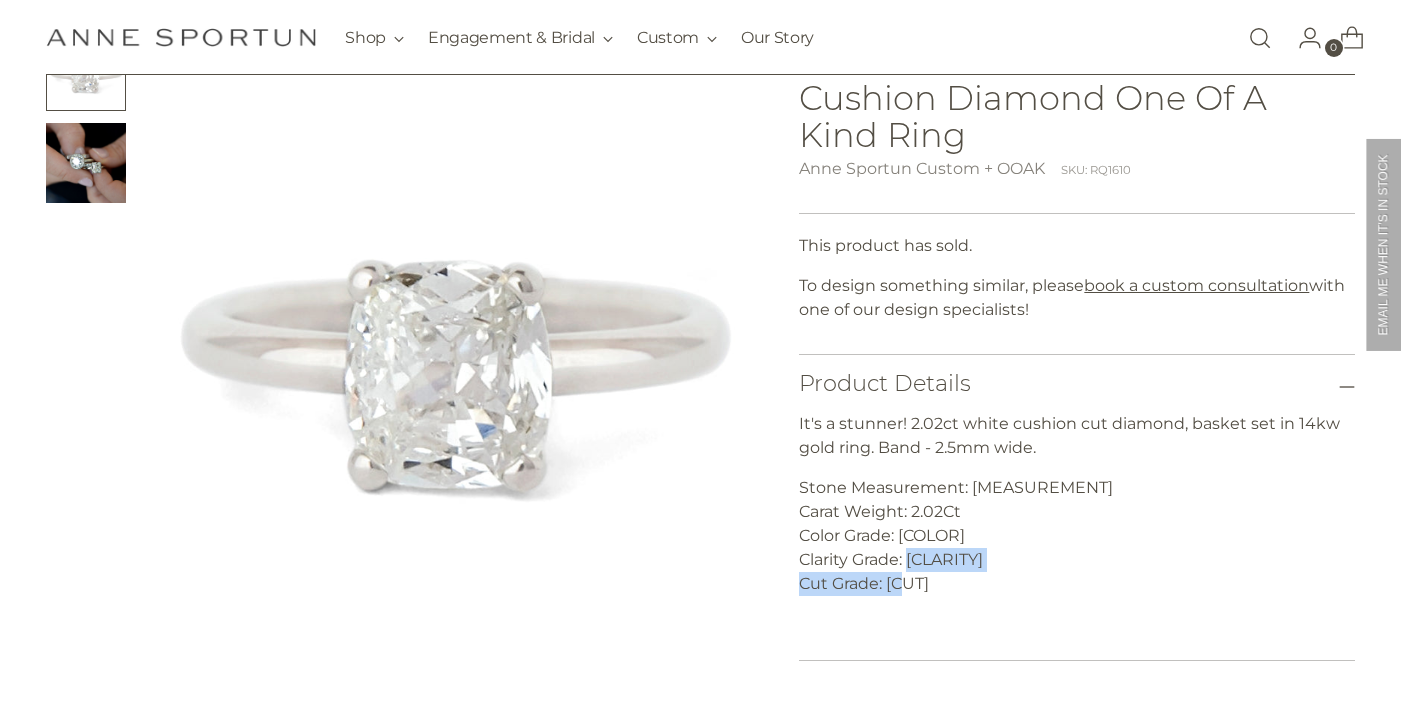 drag, startPoint x: 910, startPoint y: 569, endPoint x: 910, endPoint y: 594, distance: 25 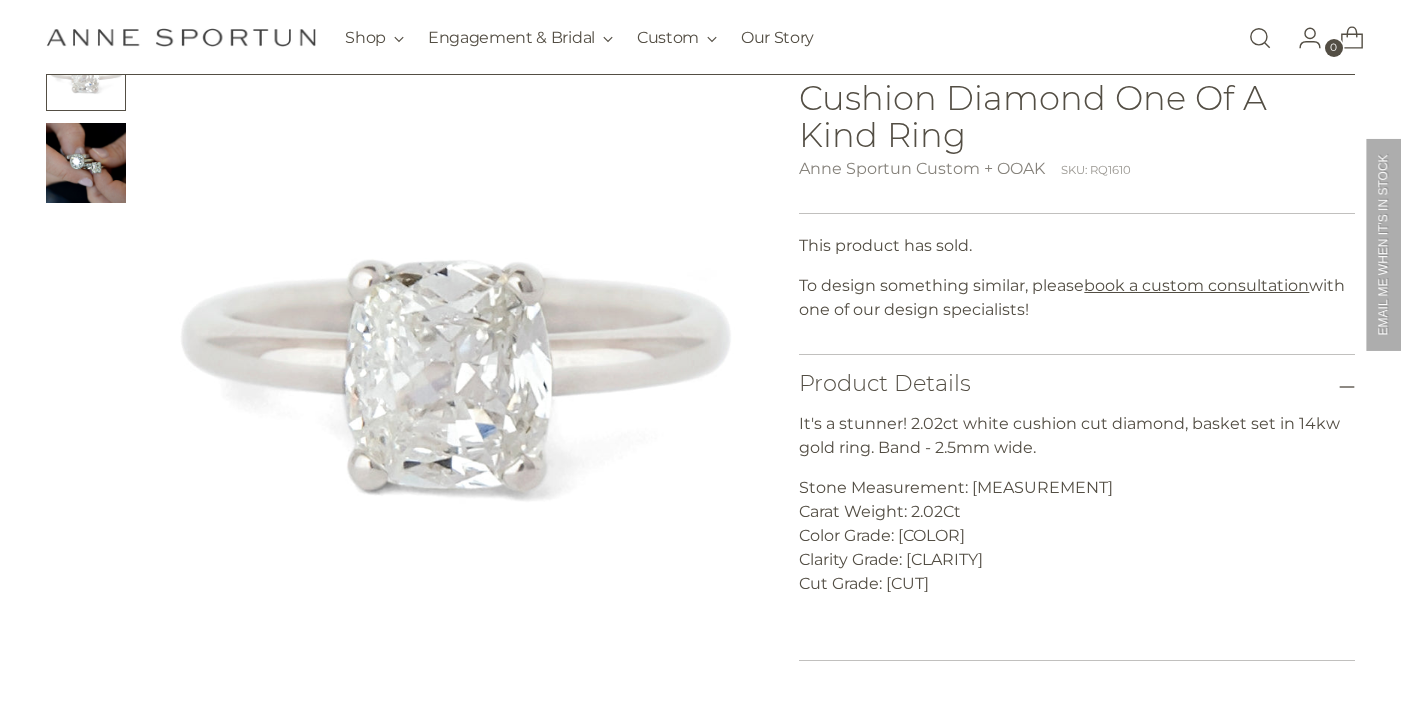 click on "It's a stunner! 2.02ct white cushion cut diamond, basket set in 14kw gold ring. Band - 2.5mm wide.
Stone Measurement: 7.8x7.0x4.1mm Carat Weight: 2.02Ct Color Grade: I Clarity Grade: SI3 Cut Grade: Good" at bounding box center (1076, 536) 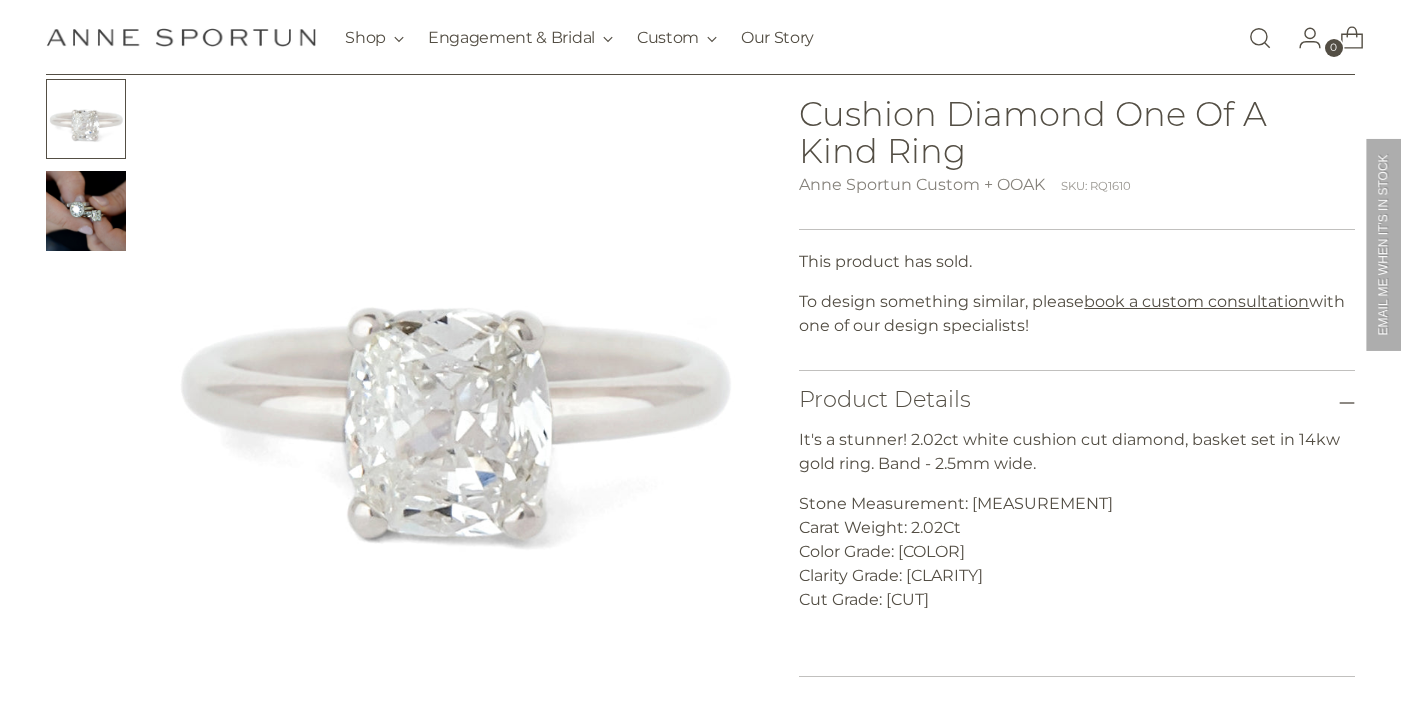 scroll, scrollTop: 122, scrollLeft: 0, axis: vertical 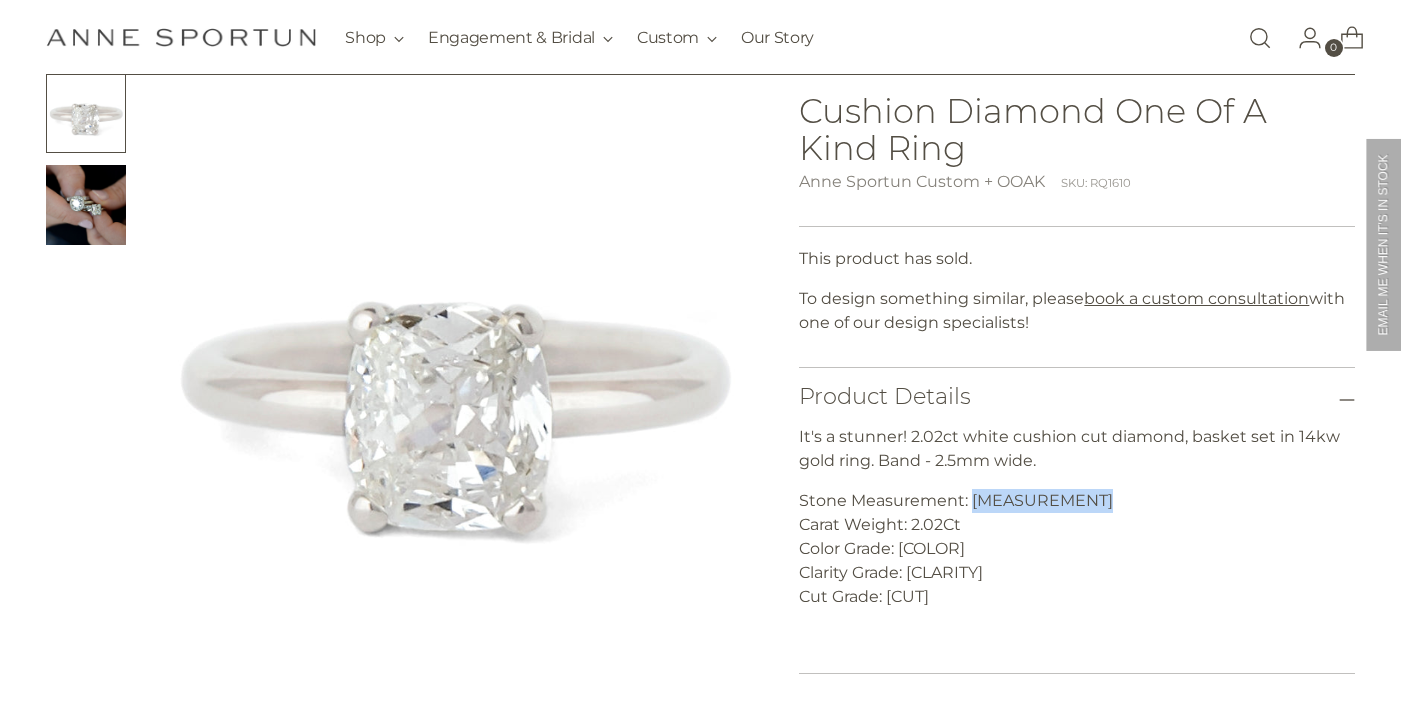 drag, startPoint x: 971, startPoint y: 498, endPoint x: 1082, endPoint y: 500, distance: 111.01801 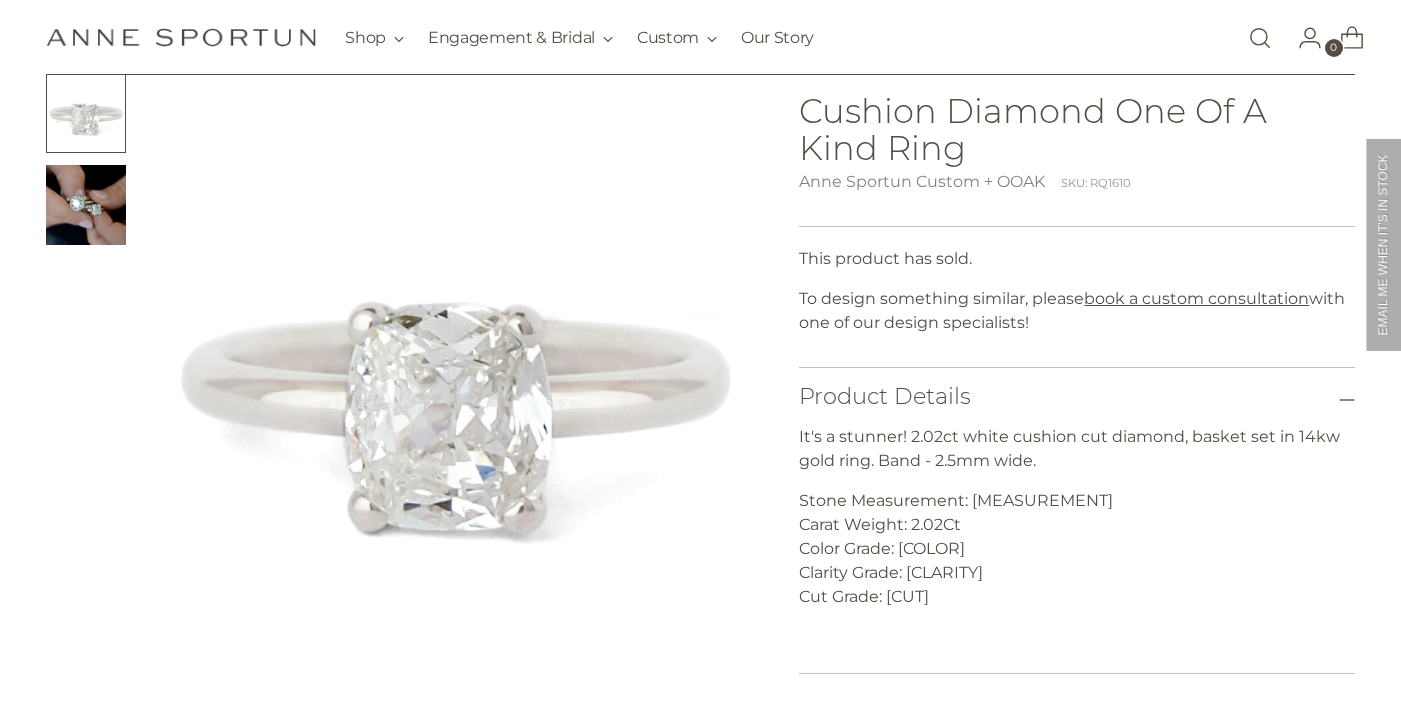 scroll, scrollTop: 120, scrollLeft: 0, axis: vertical 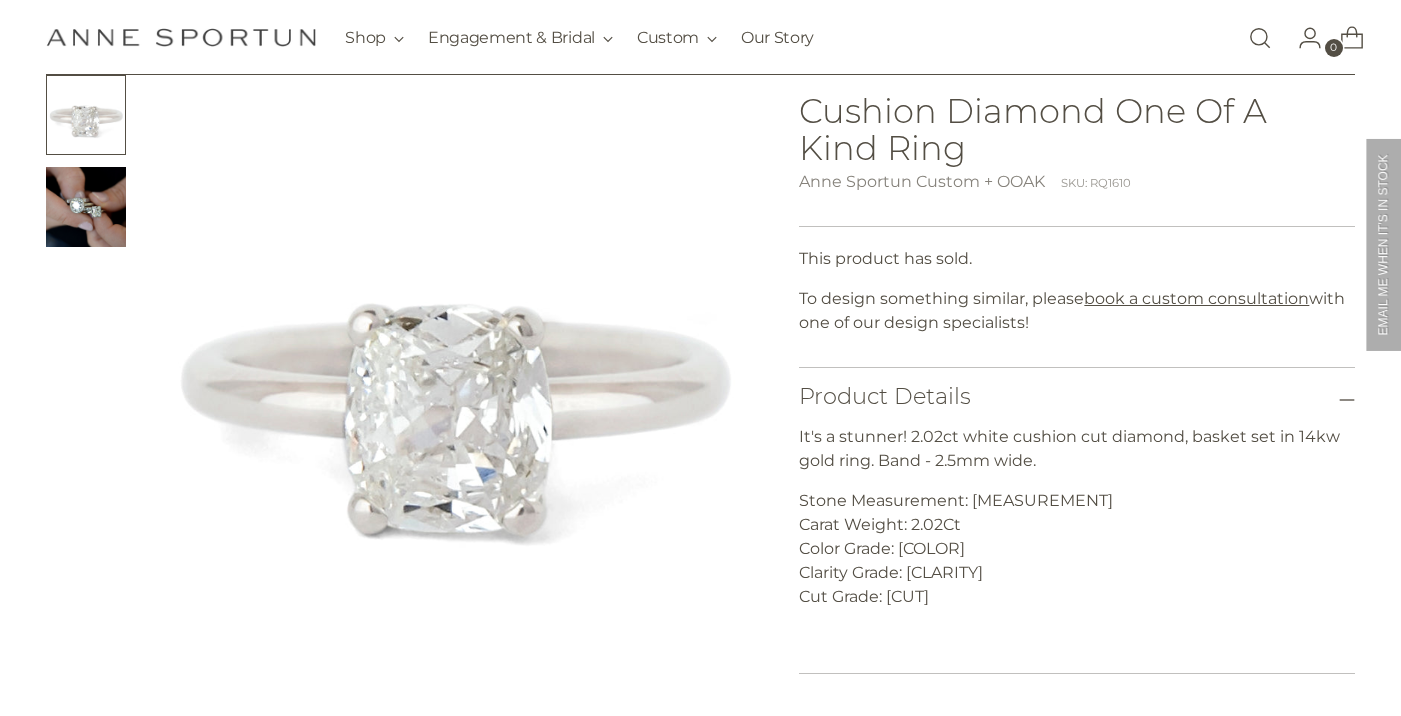 click at bounding box center (86, 207) 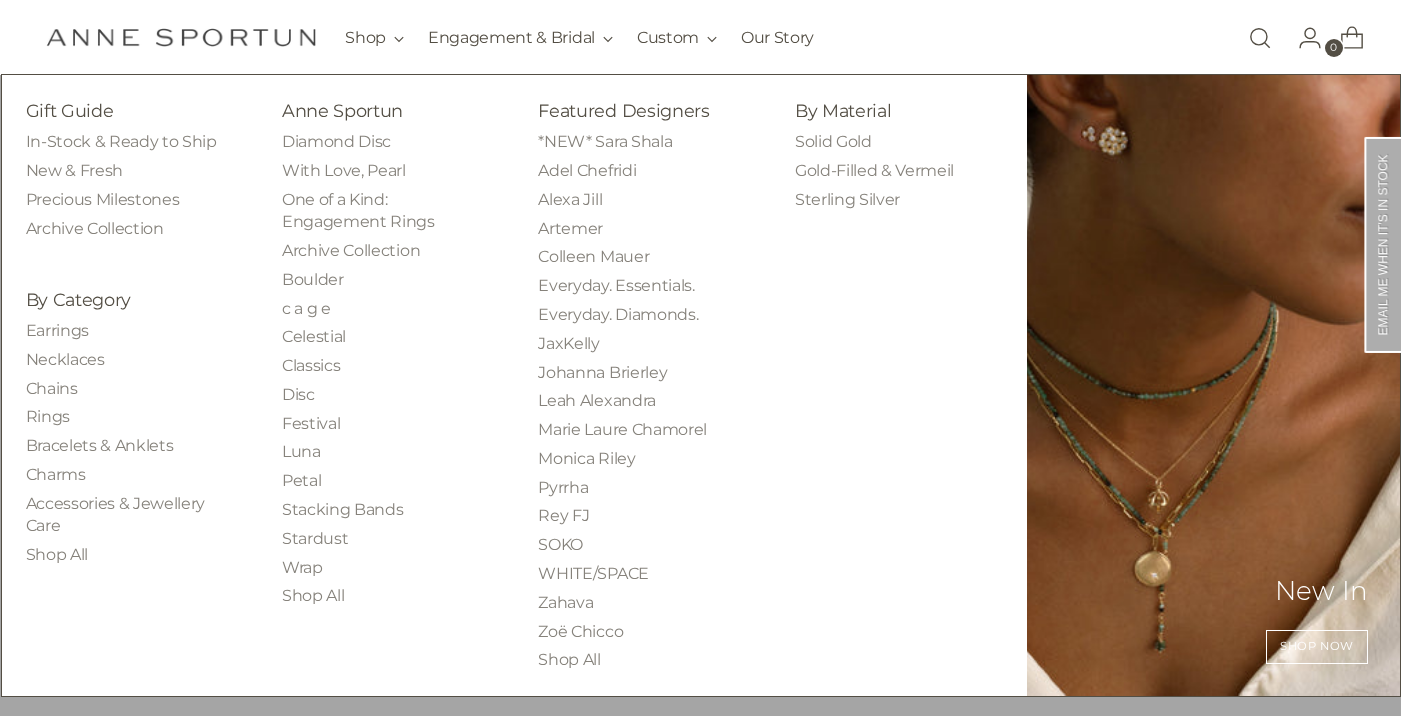 scroll, scrollTop: 151, scrollLeft: 0, axis: vertical 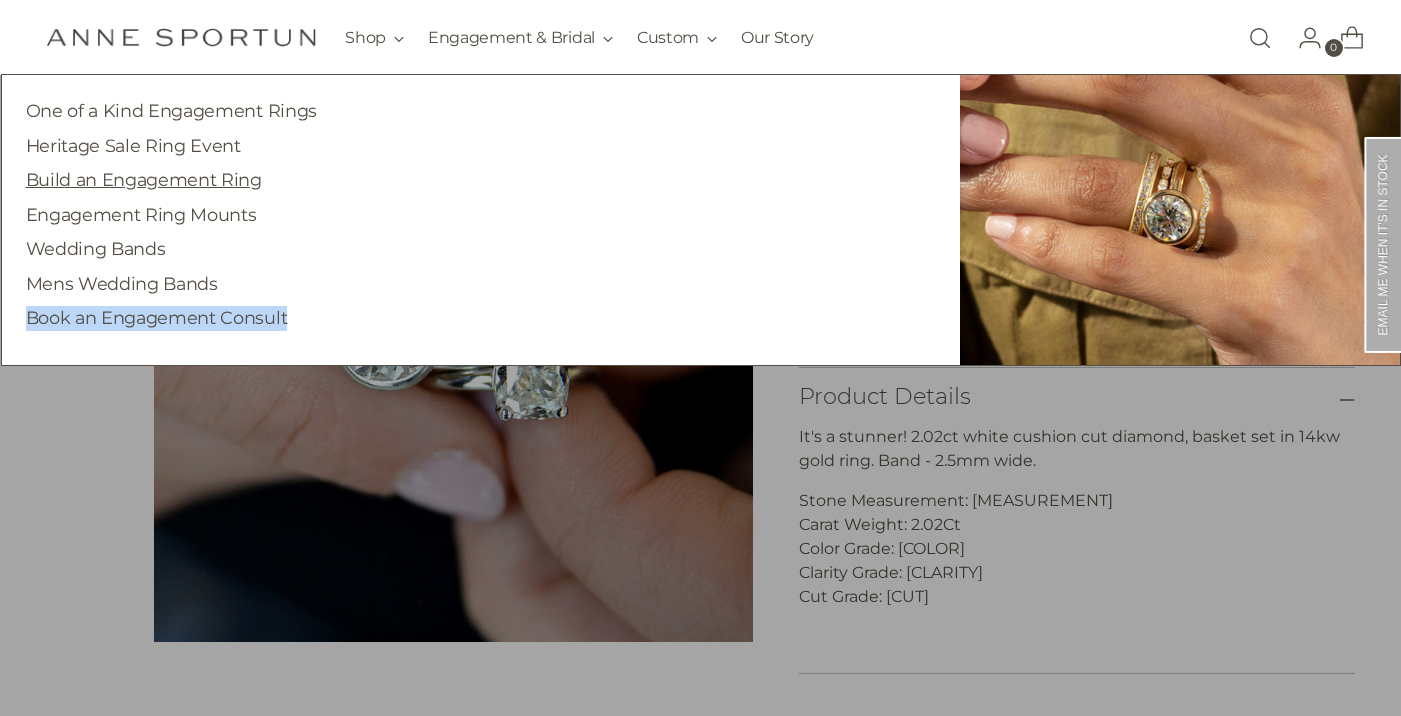 click on "Build an Engagement Ring" at bounding box center (144, 179) 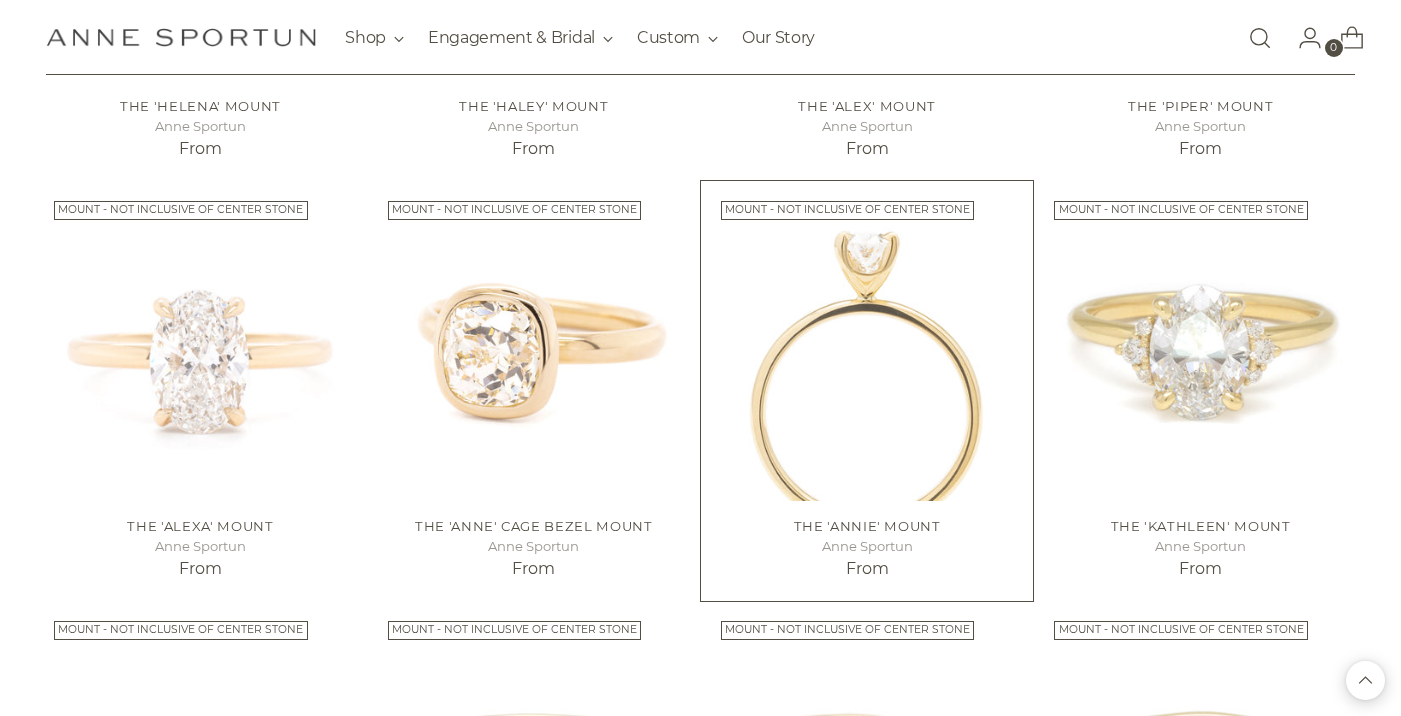 scroll, scrollTop: 825, scrollLeft: 0, axis: vertical 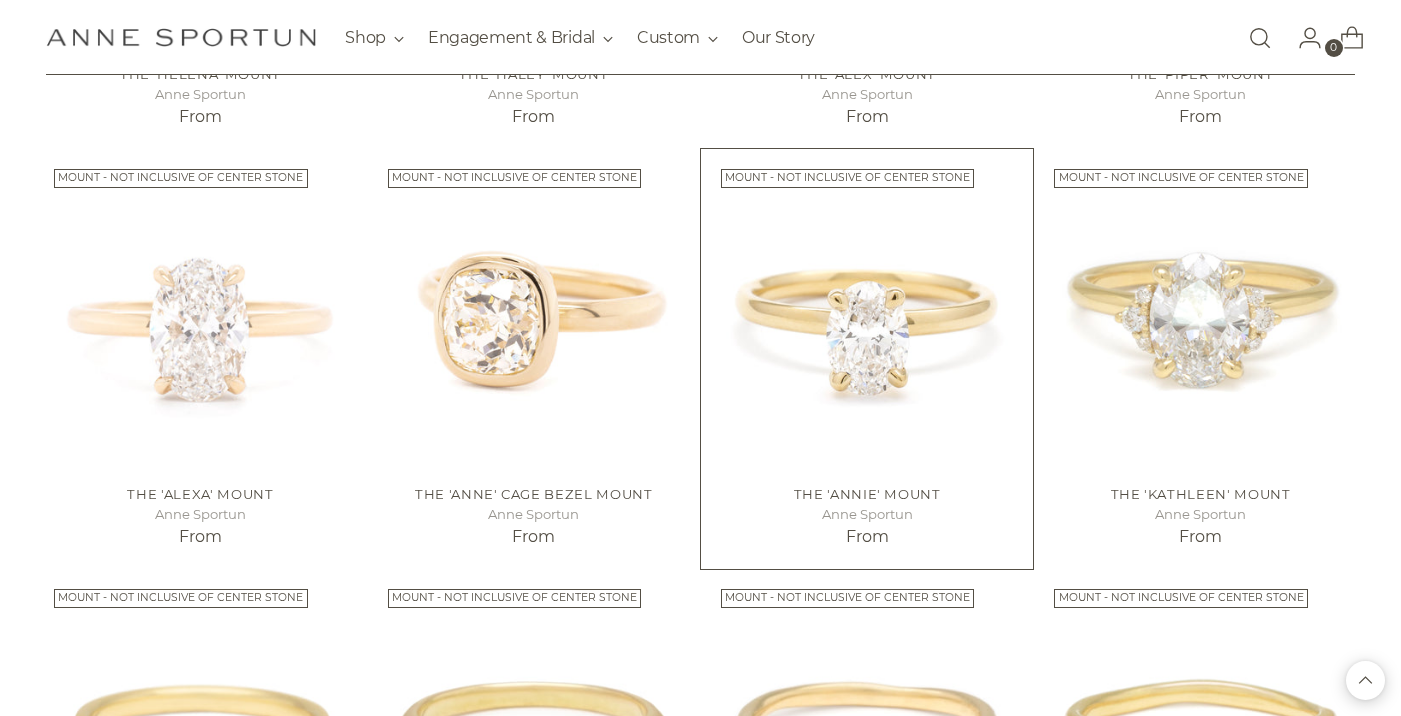 click at bounding box center [0, 0] 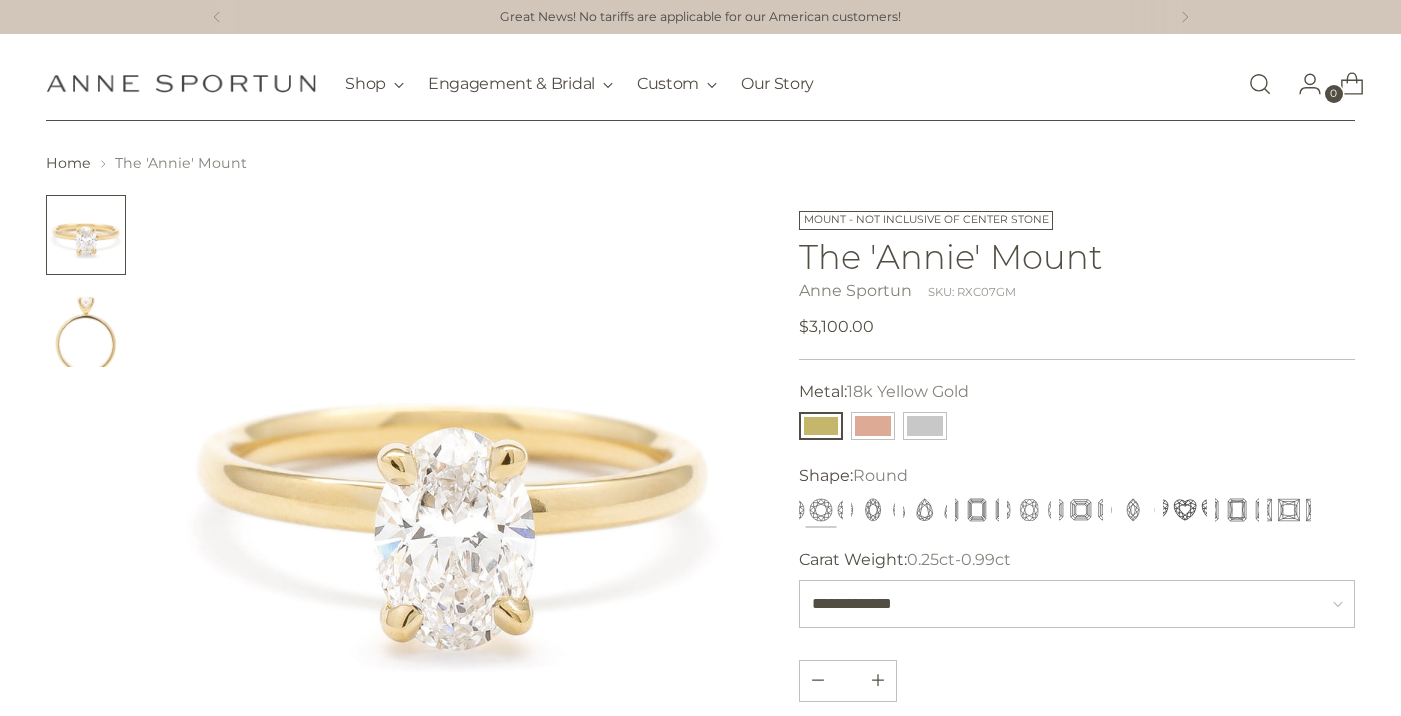 scroll, scrollTop: 105, scrollLeft: 0, axis: vertical 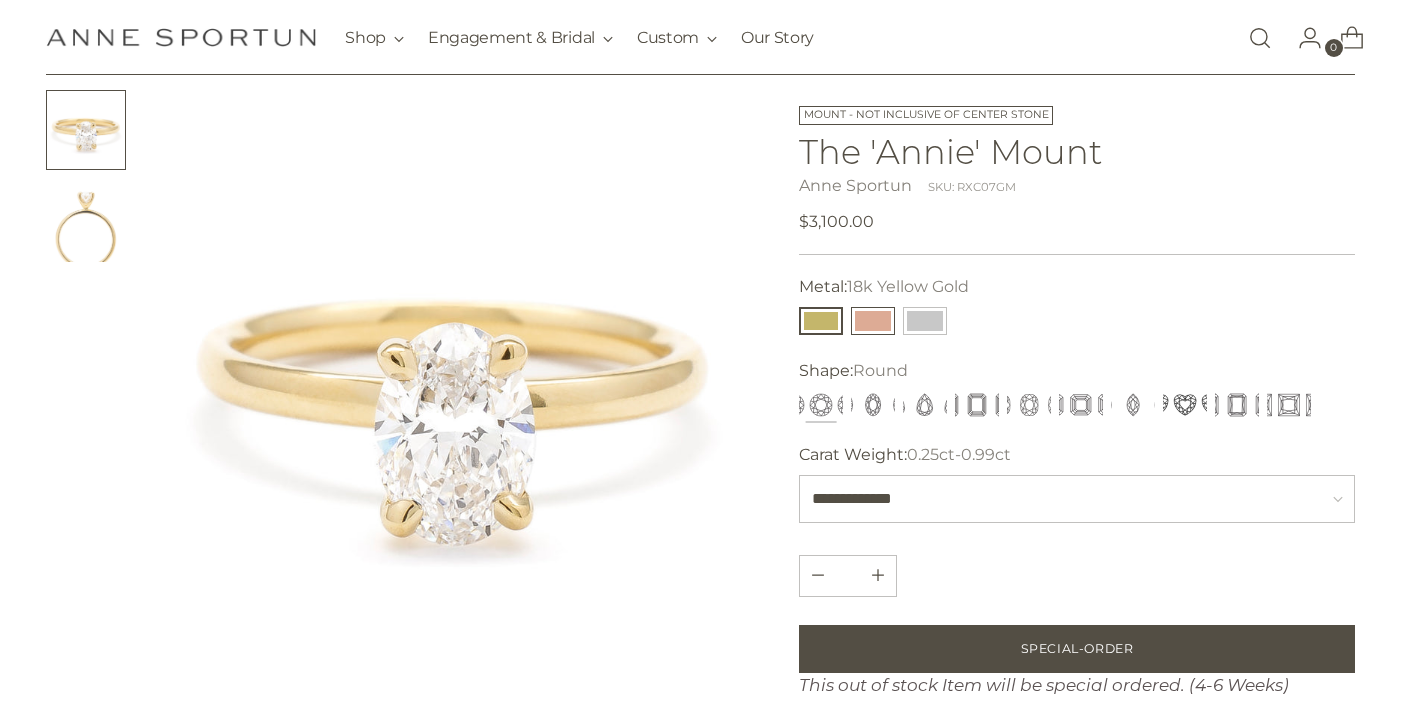 click at bounding box center (873, 321) 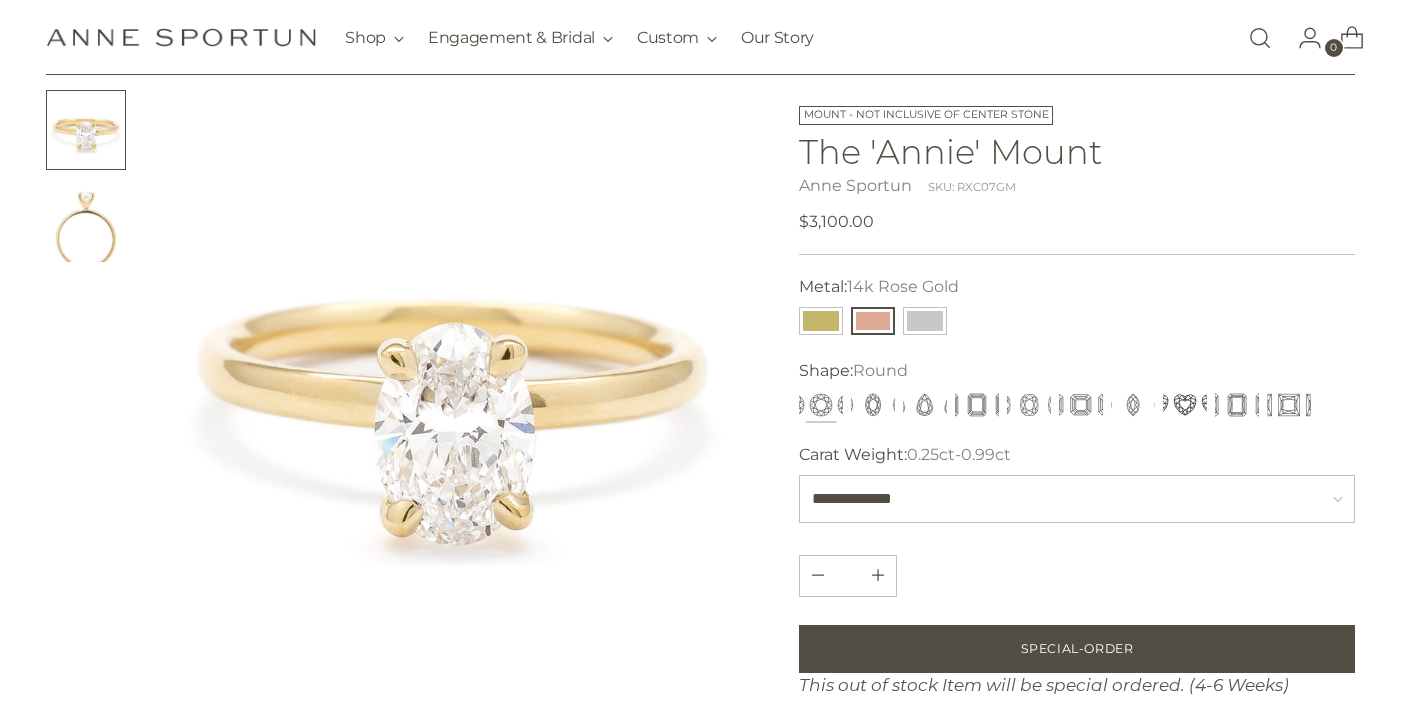 click at bounding box center [873, 321] 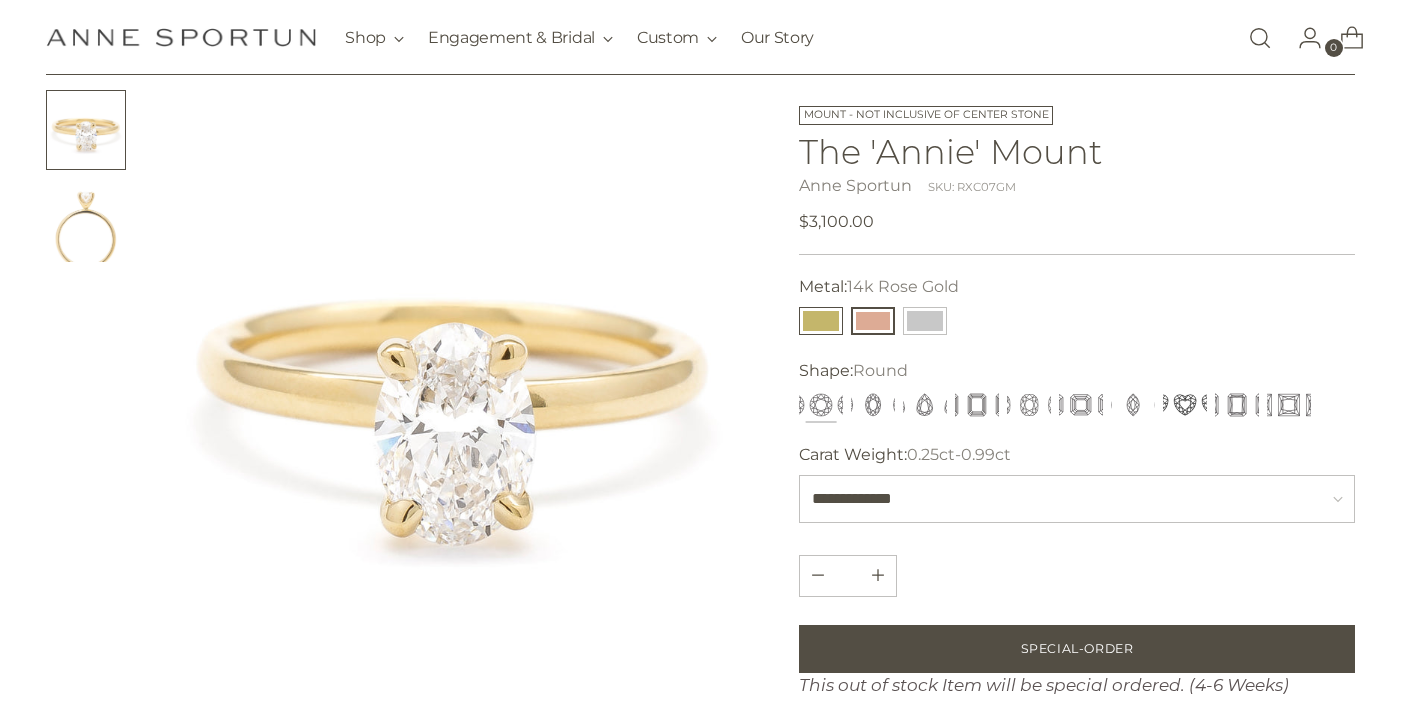 click at bounding box center (821, 321) 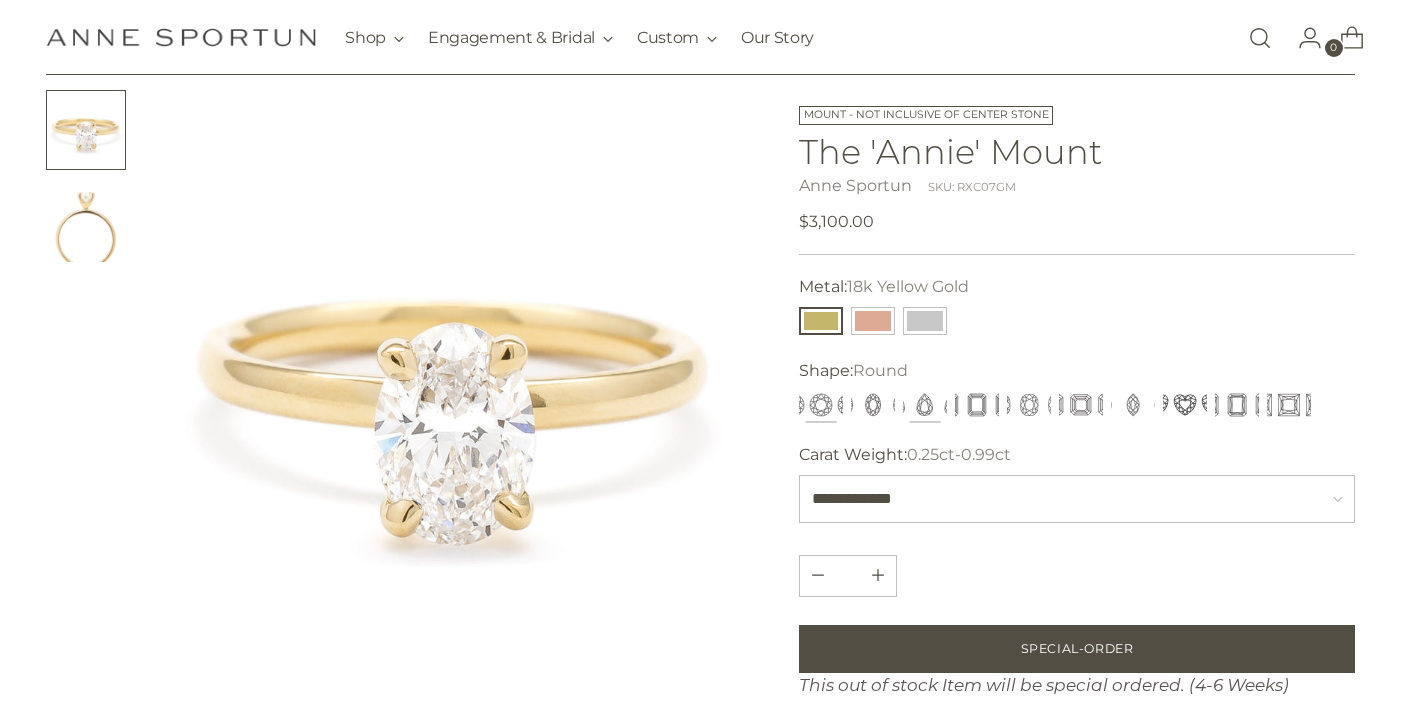 click at bounding box center [925, 405] 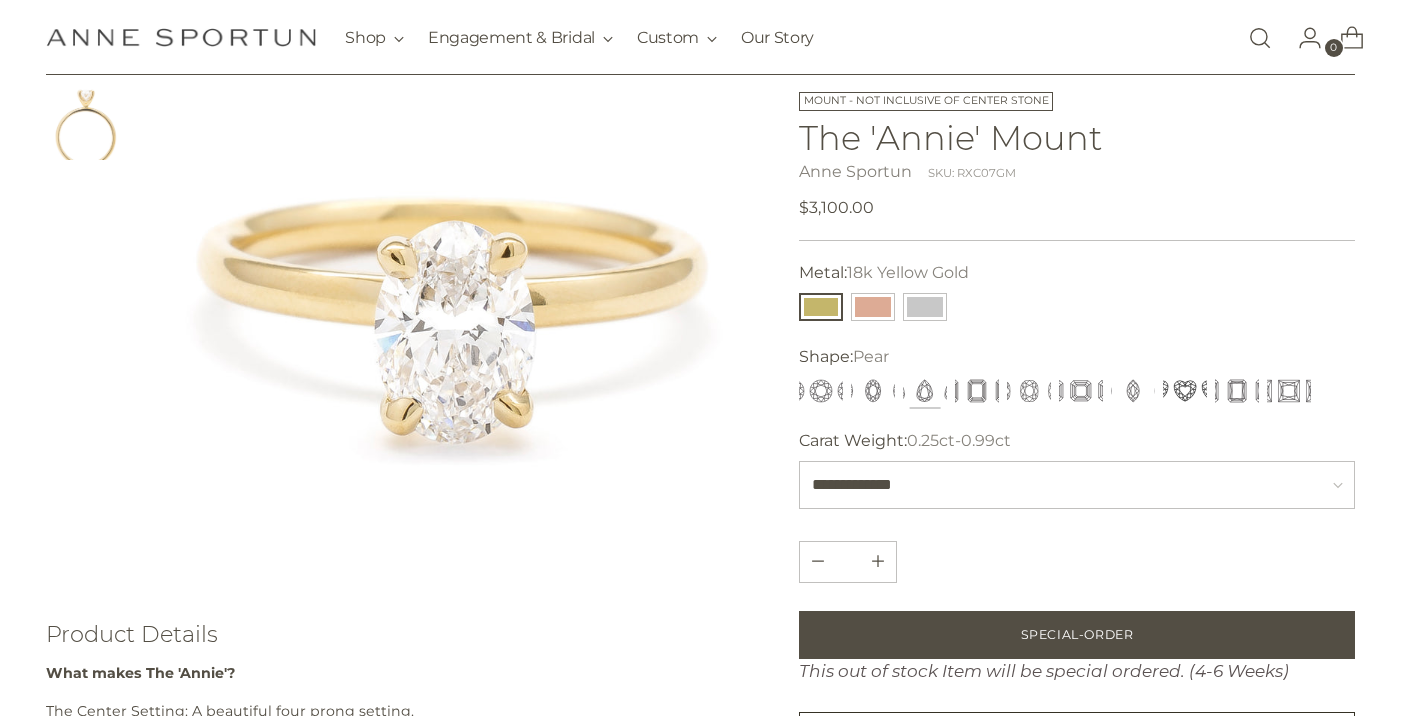scroll, scrollTop: 0, scrollLeft: 0, axis: both 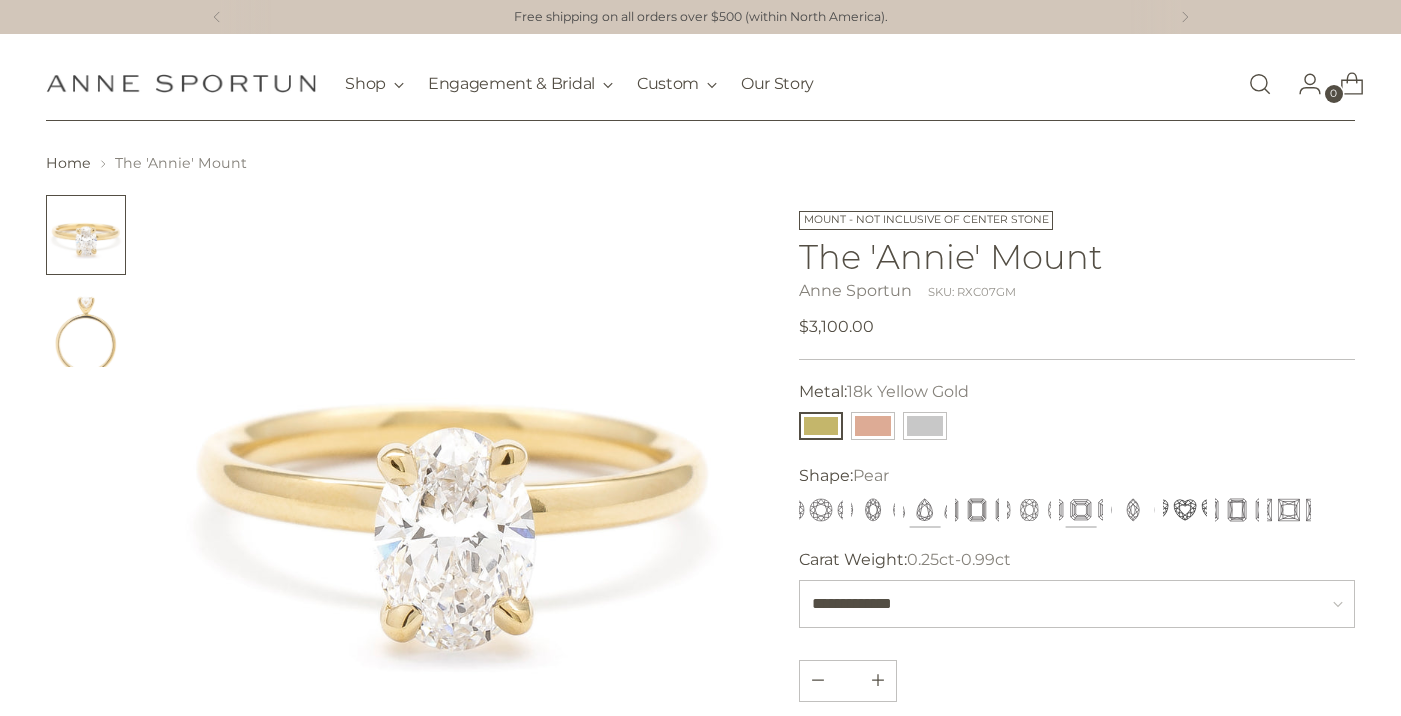 click at bounding box center [1081, 510] 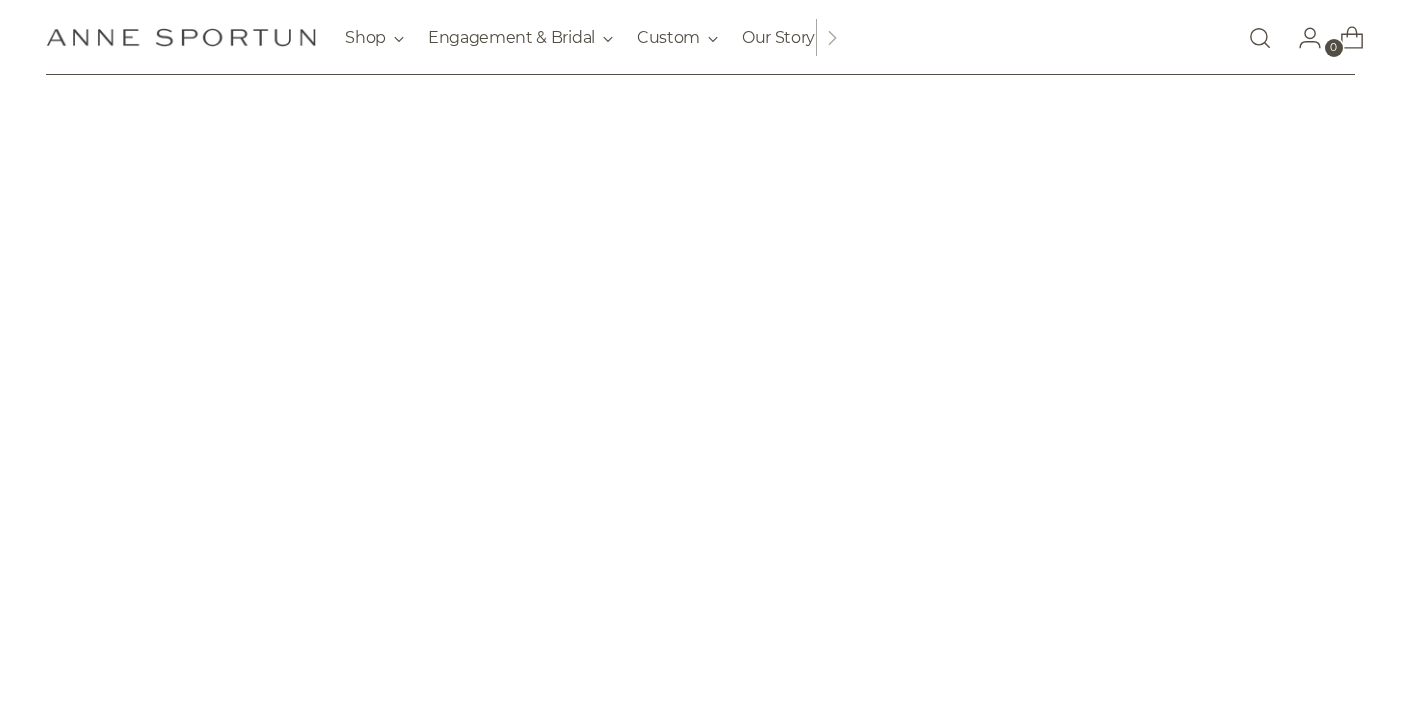 scroll, scrollTop: 825, scrollLeft: 0, axis: vertical 